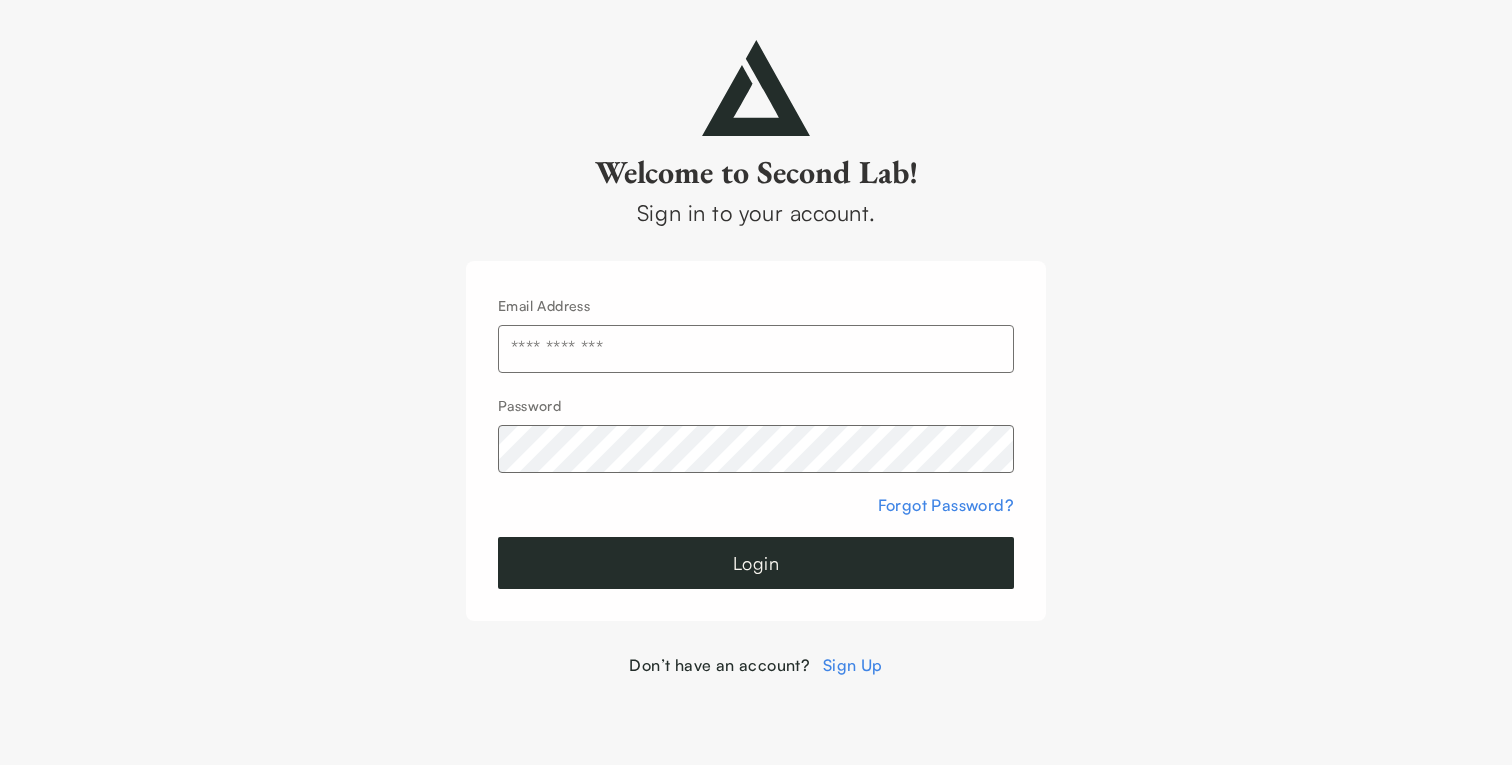 scroll, scrollTop: 0, scrollLeft: 0, axis: both 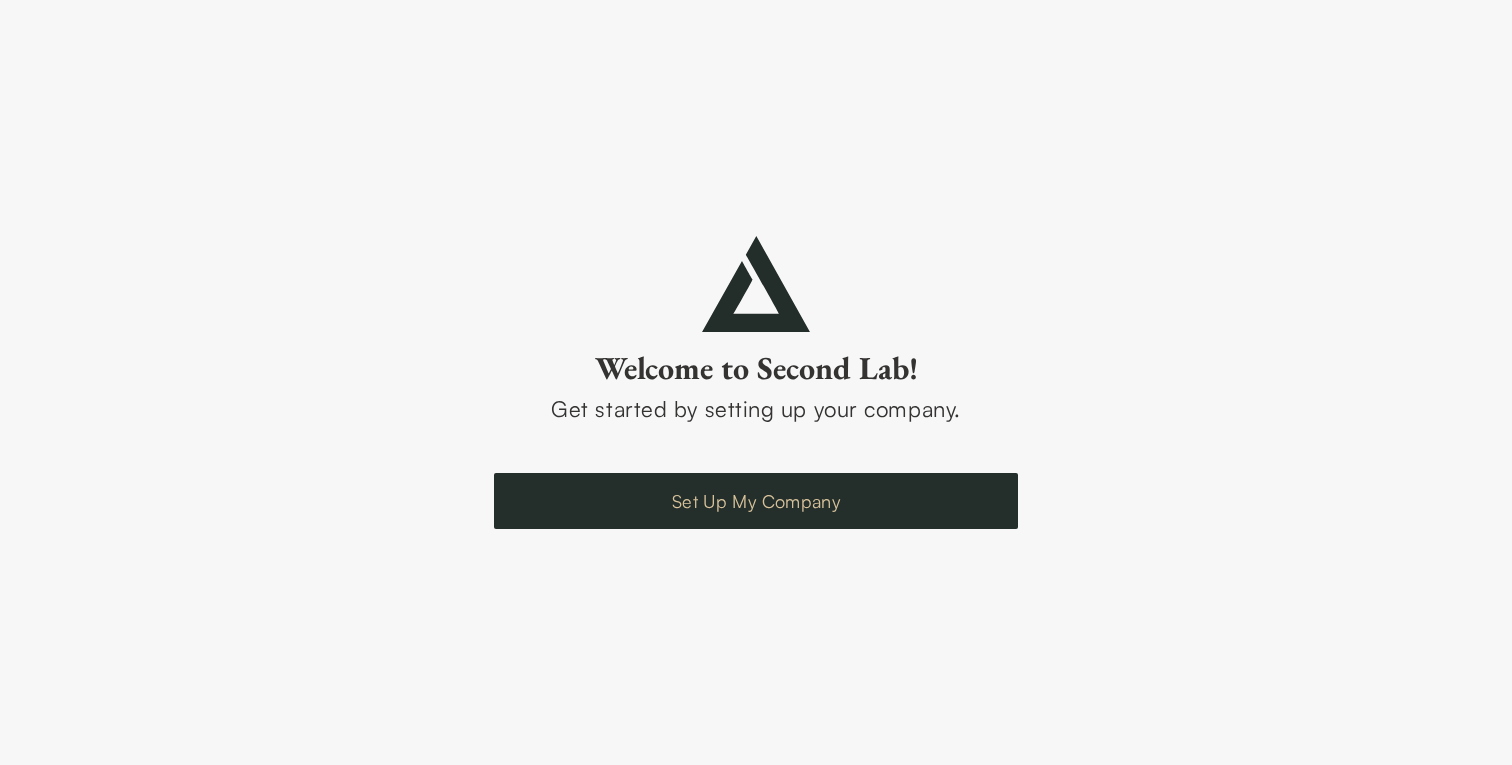 click on "Set Up My Company" at bounding box center (756, 501) 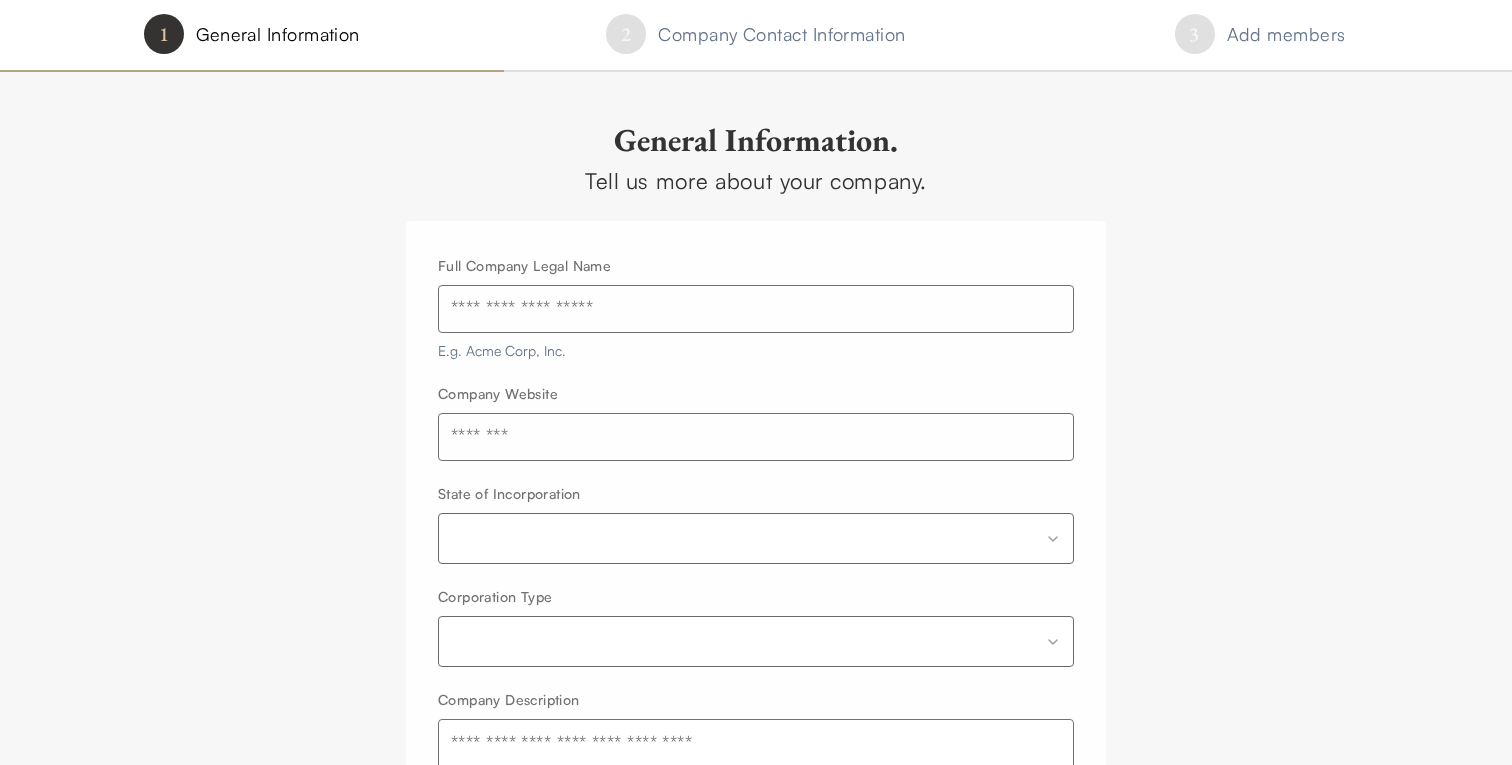 click at bounding box center (756, 309) 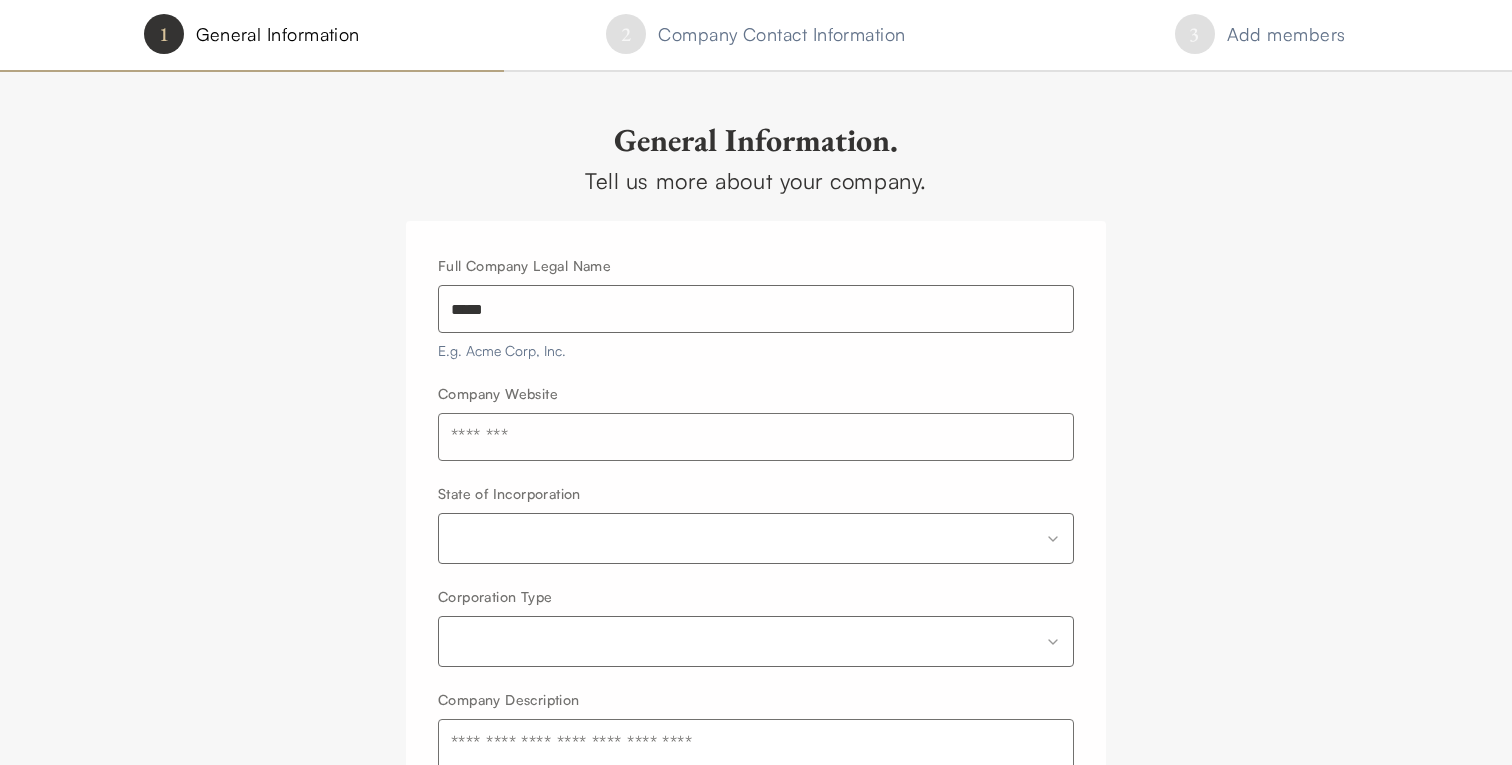 type on "*****" 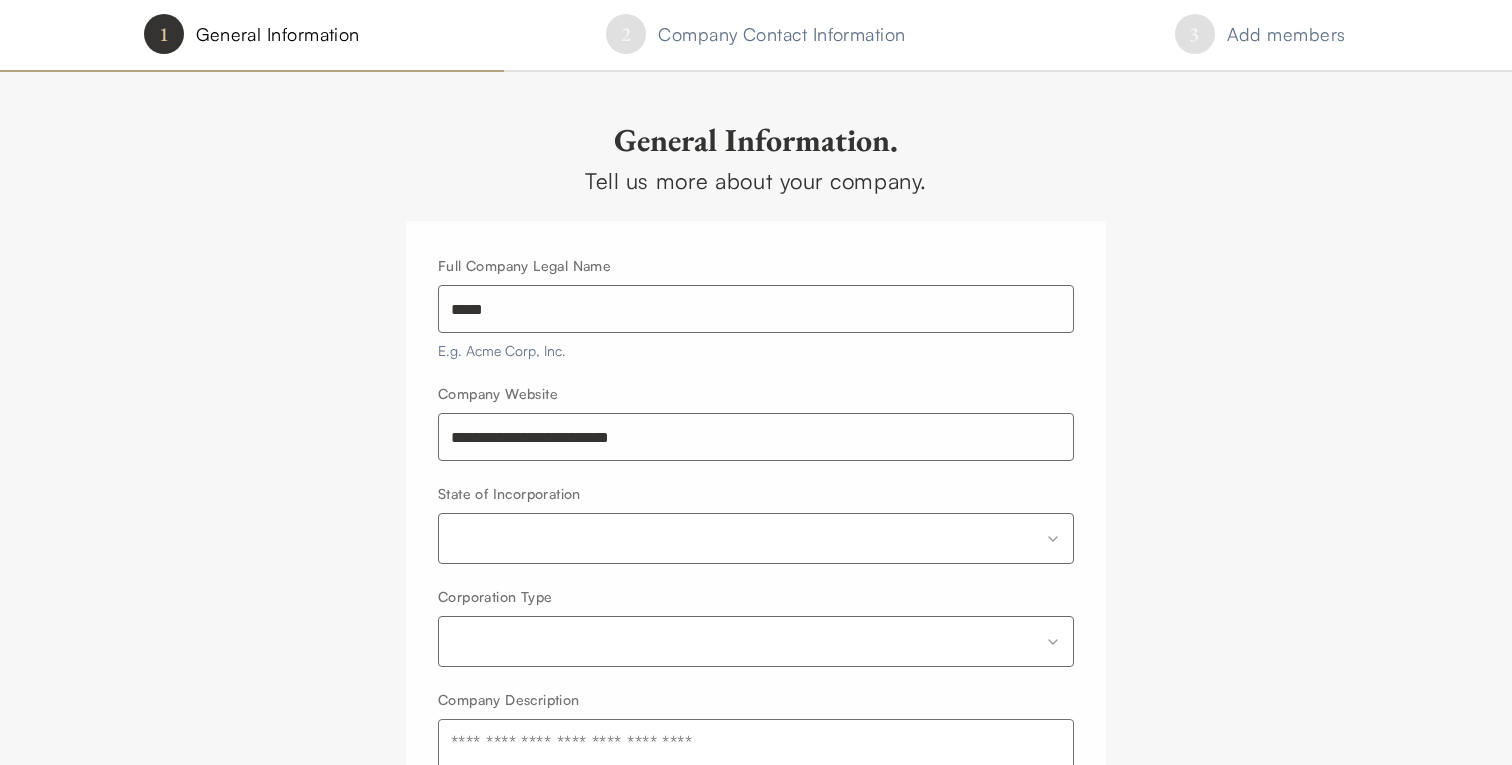 type on "**********" 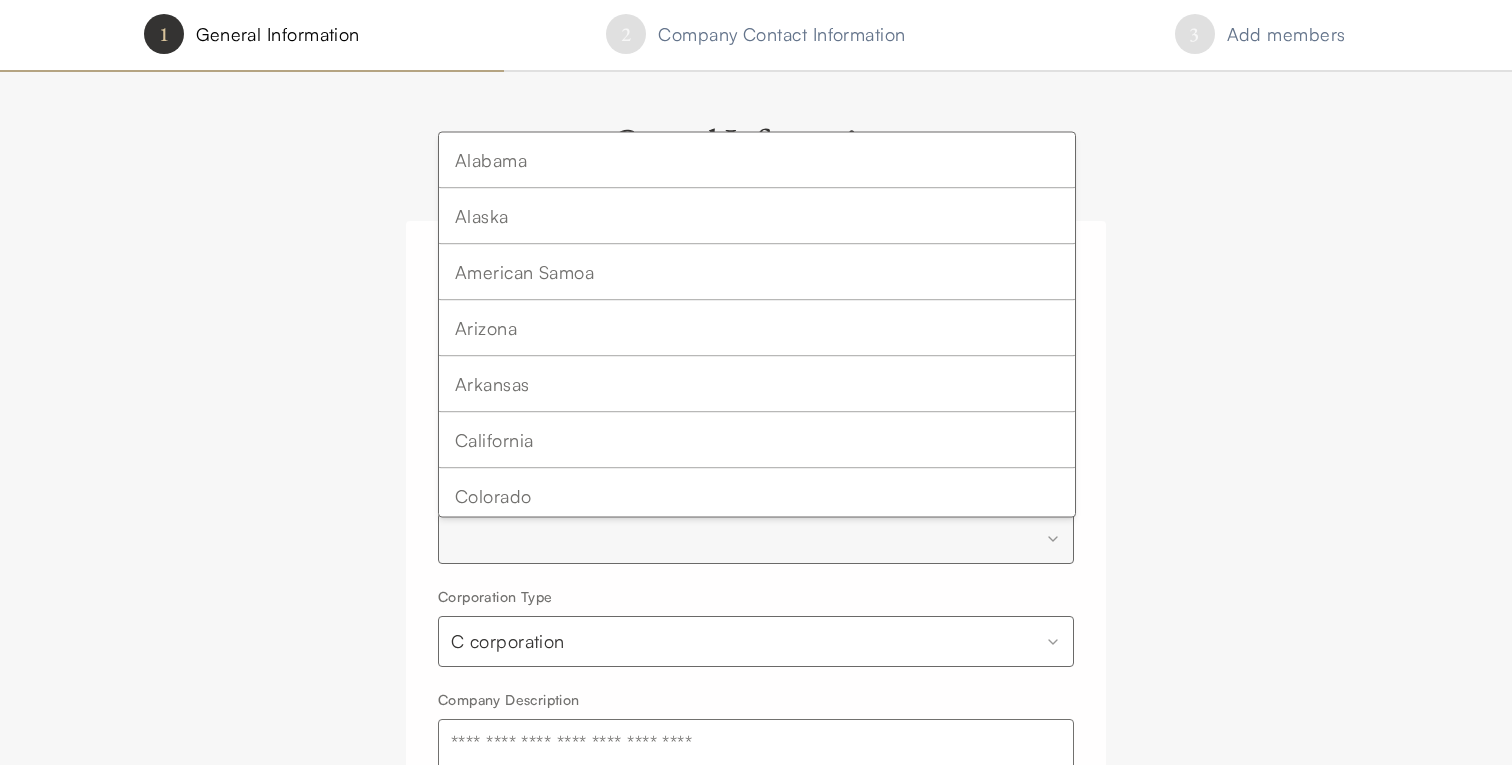 click on "**********" at bounding box center (756, 516) 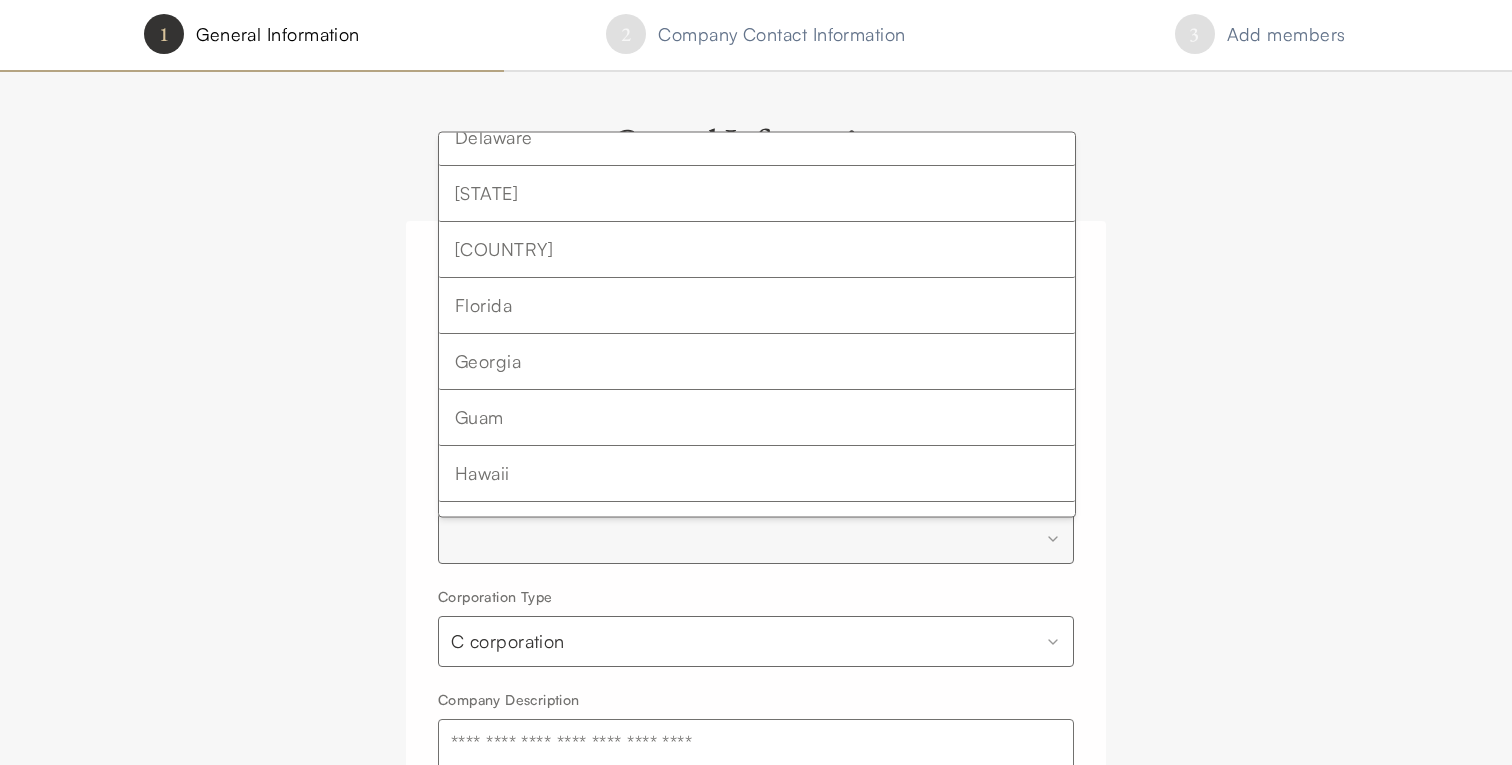 scroll, scrollTop: 430, scrollLeft: 0, axis: vertical 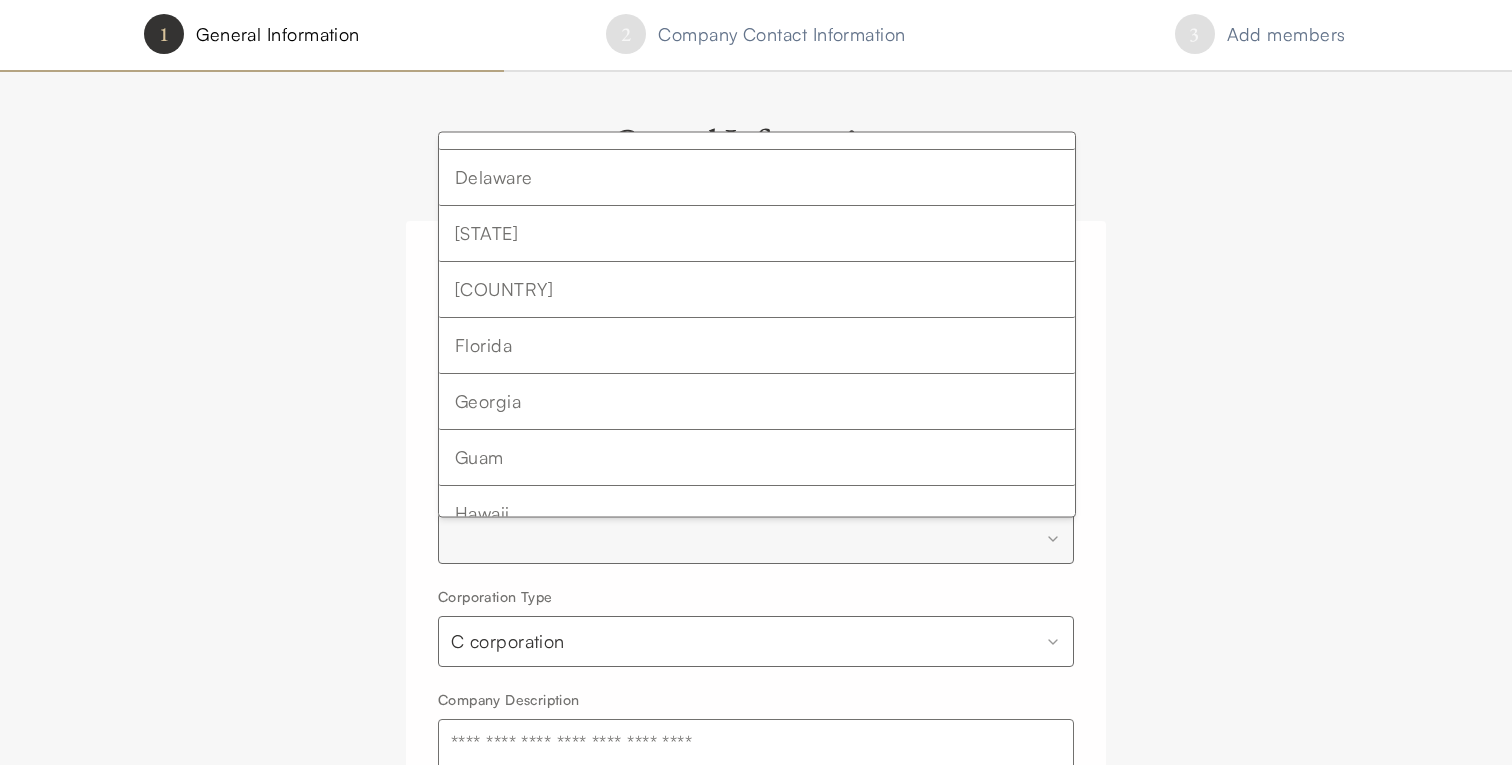 select on "********" 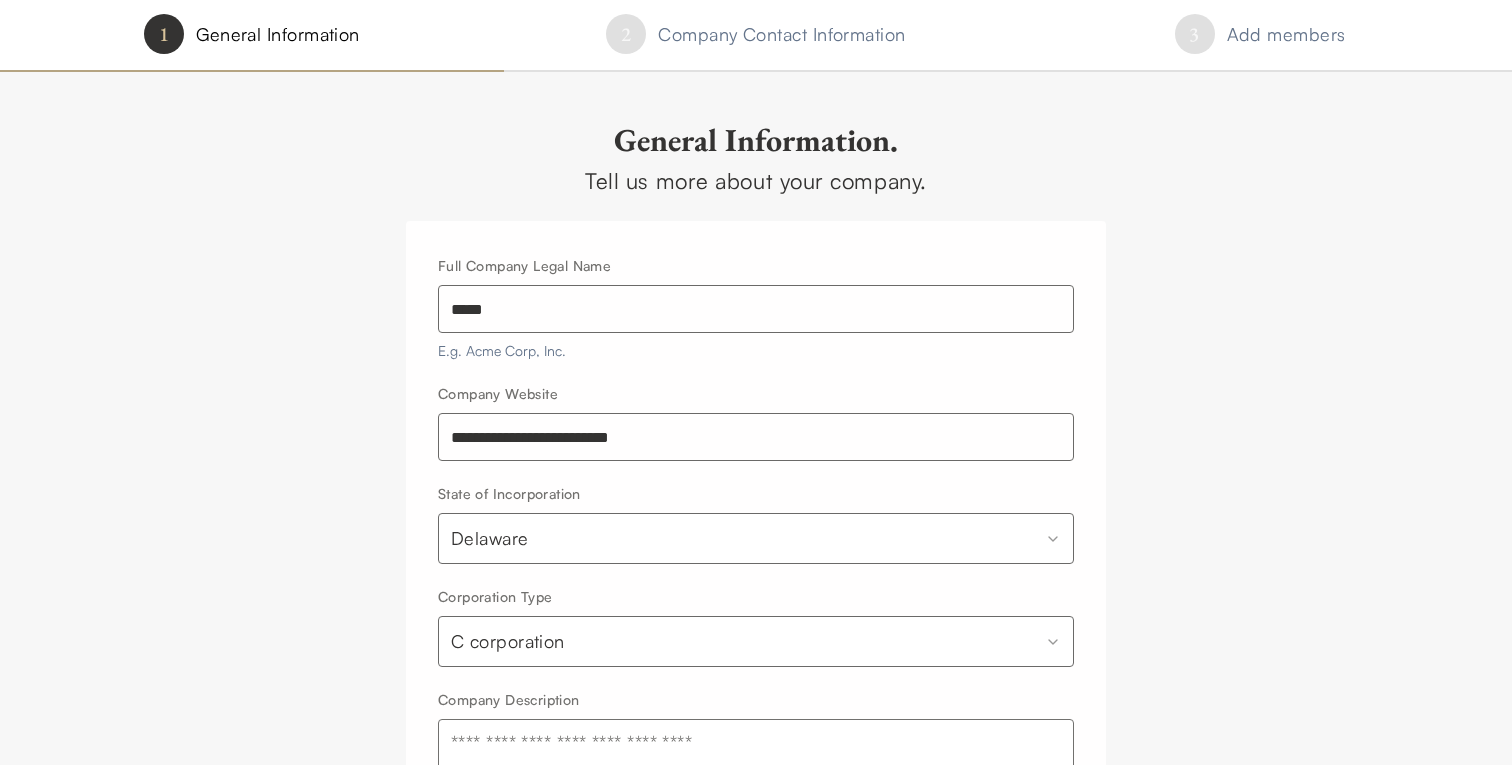 click on "**********" at bounding box center (756, 576) 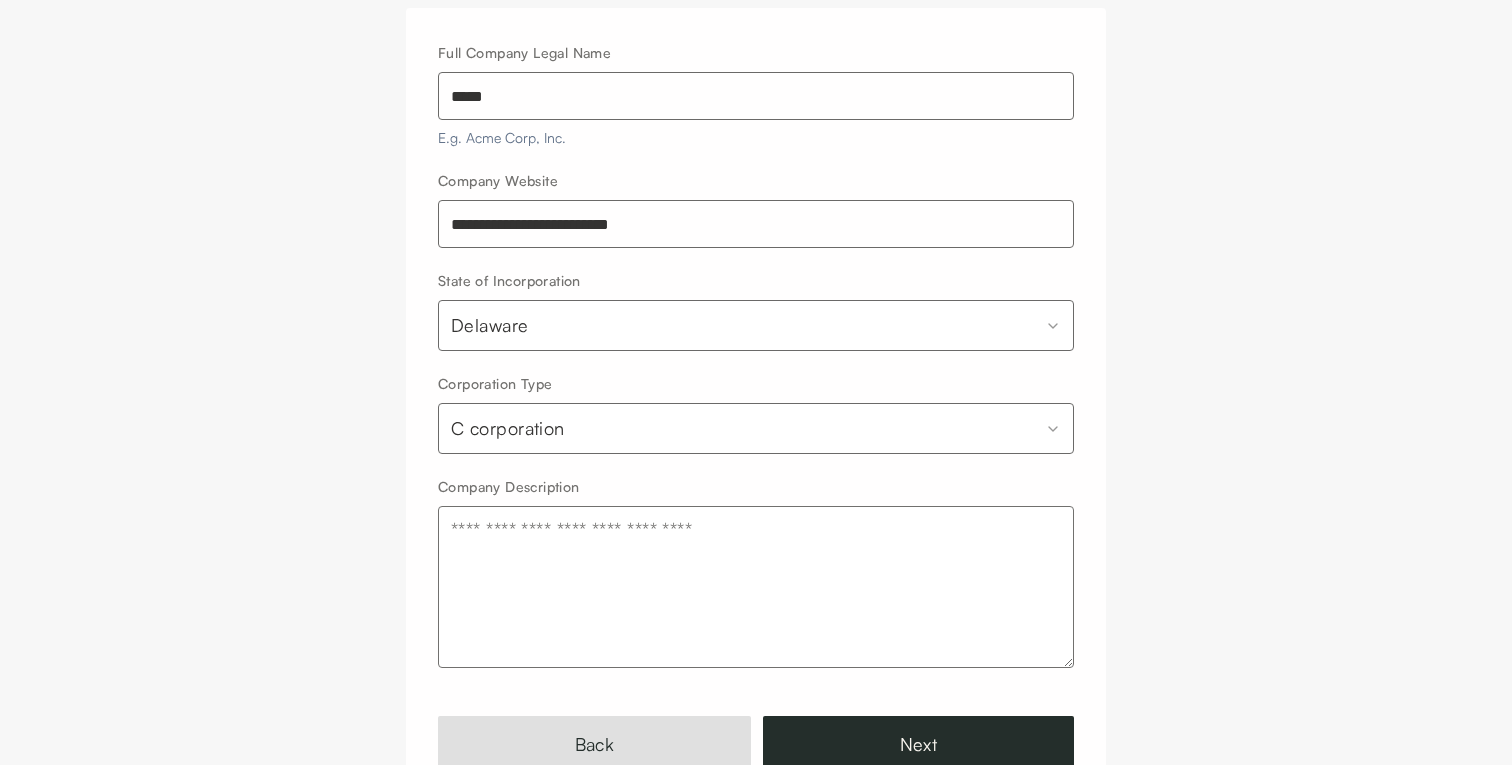 scroll, scrollTop: 268, scrollLeft: 0, axis: vertical 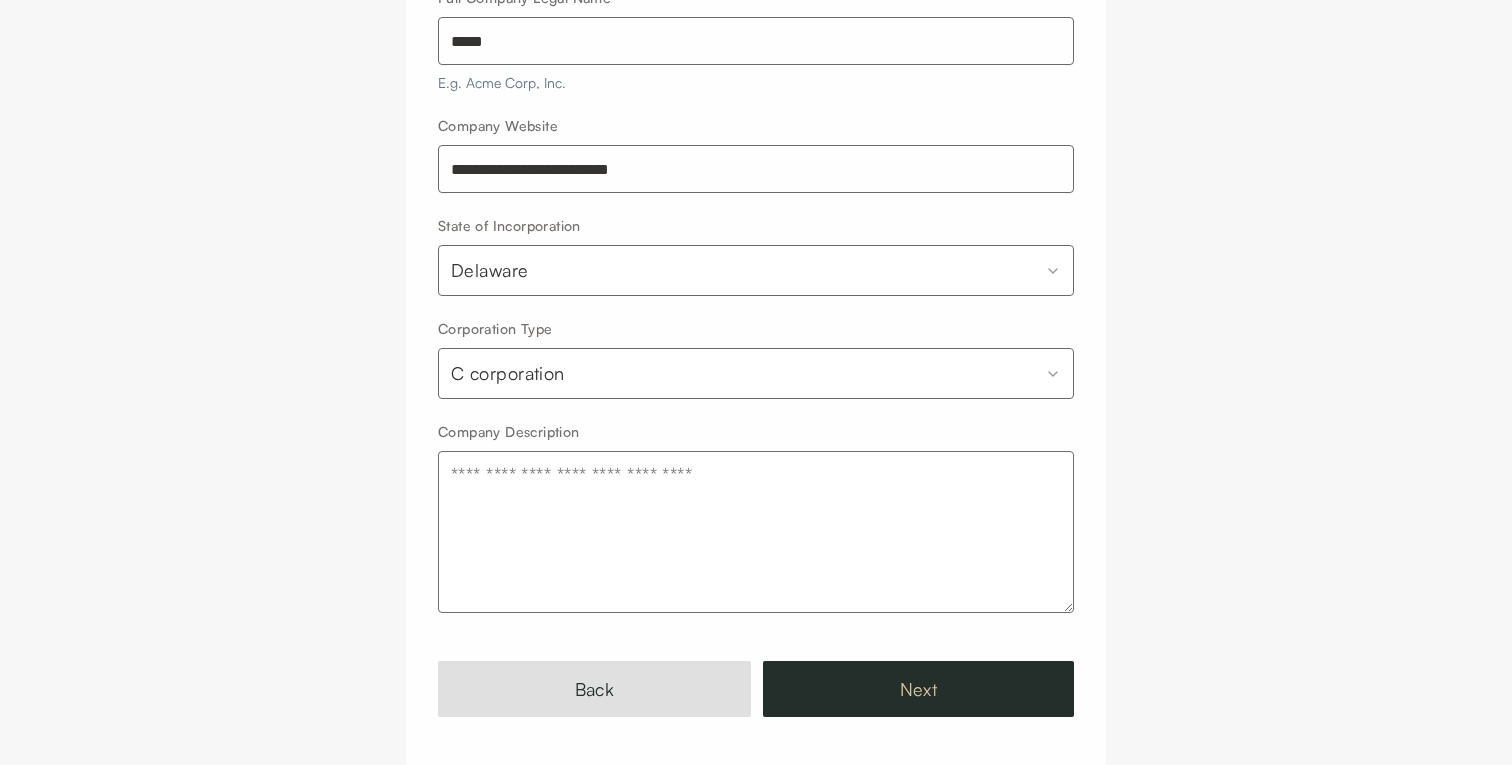 click on "Next" at bounding box center [918, 689] 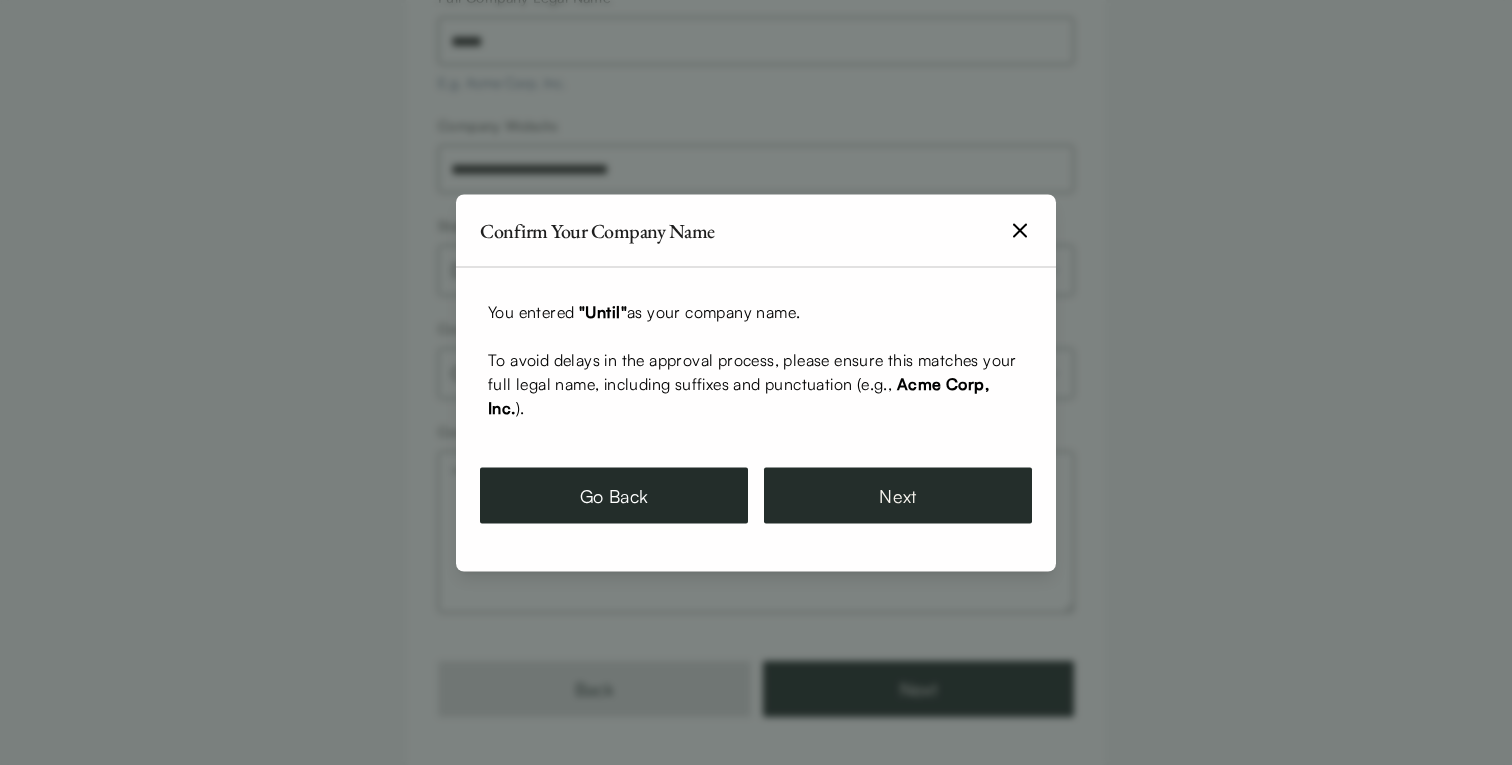 click on "Go Back" at bounding box center (614, 495) 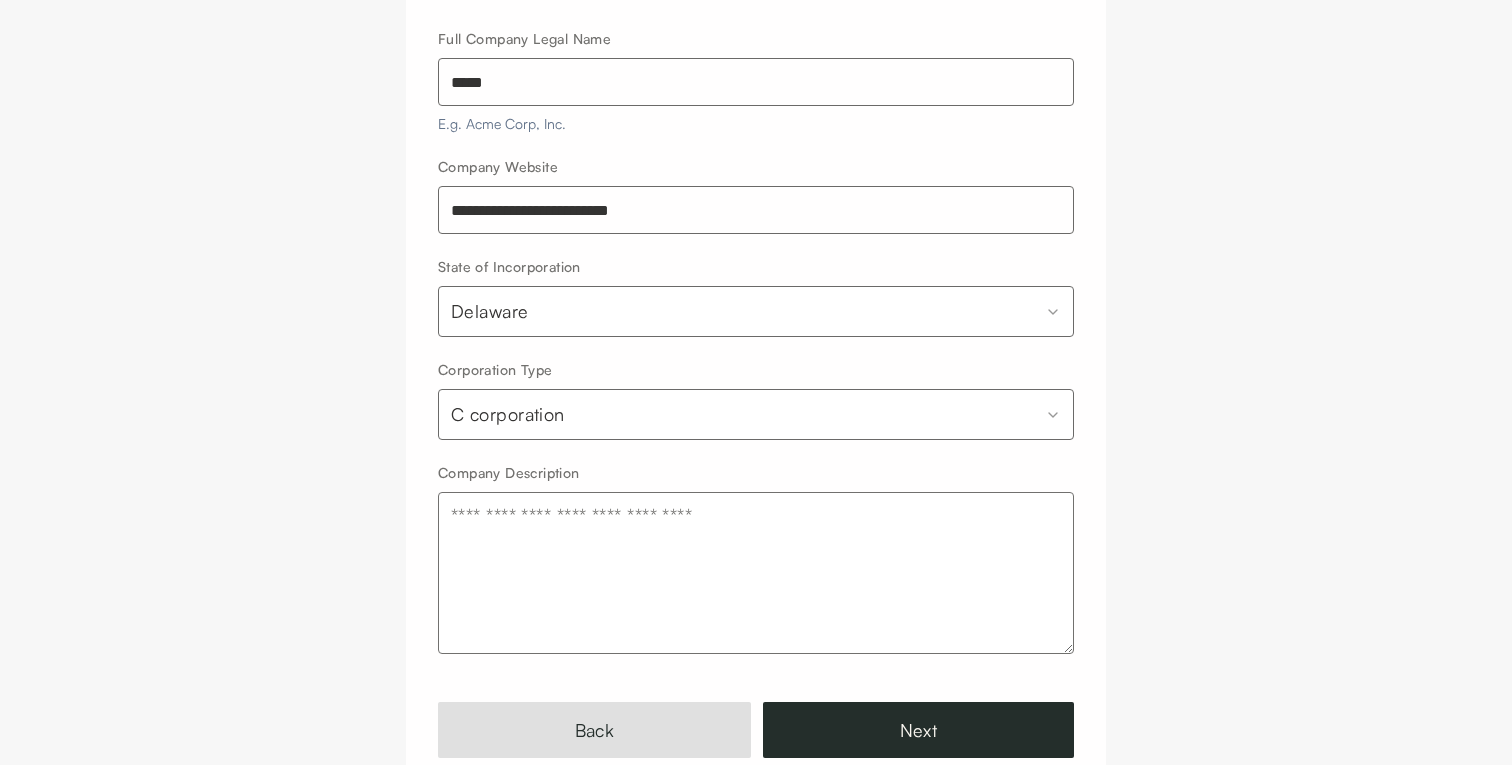 scroll, scrollTop: 227, scrollLeft: 0, axis: vertical 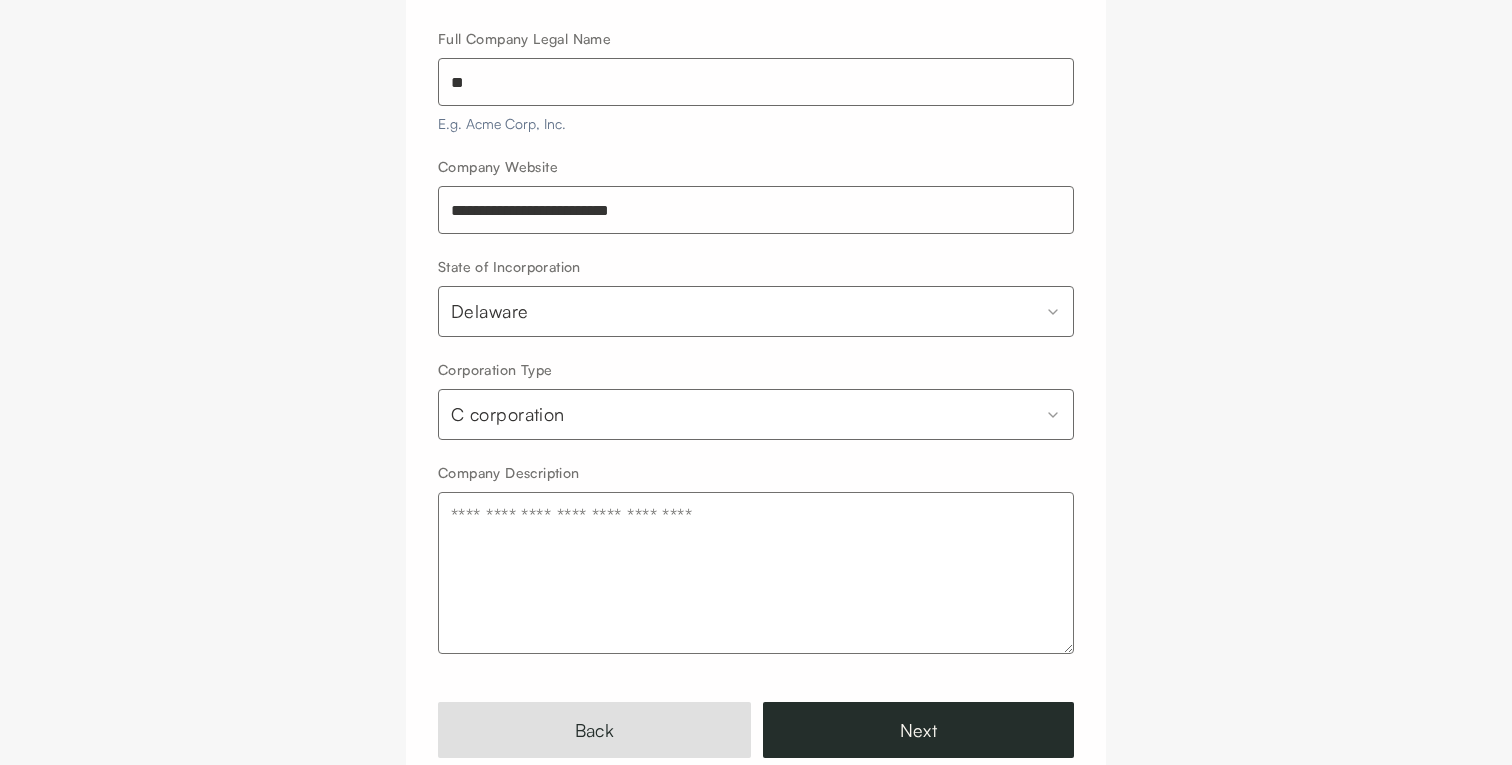 type on "*" 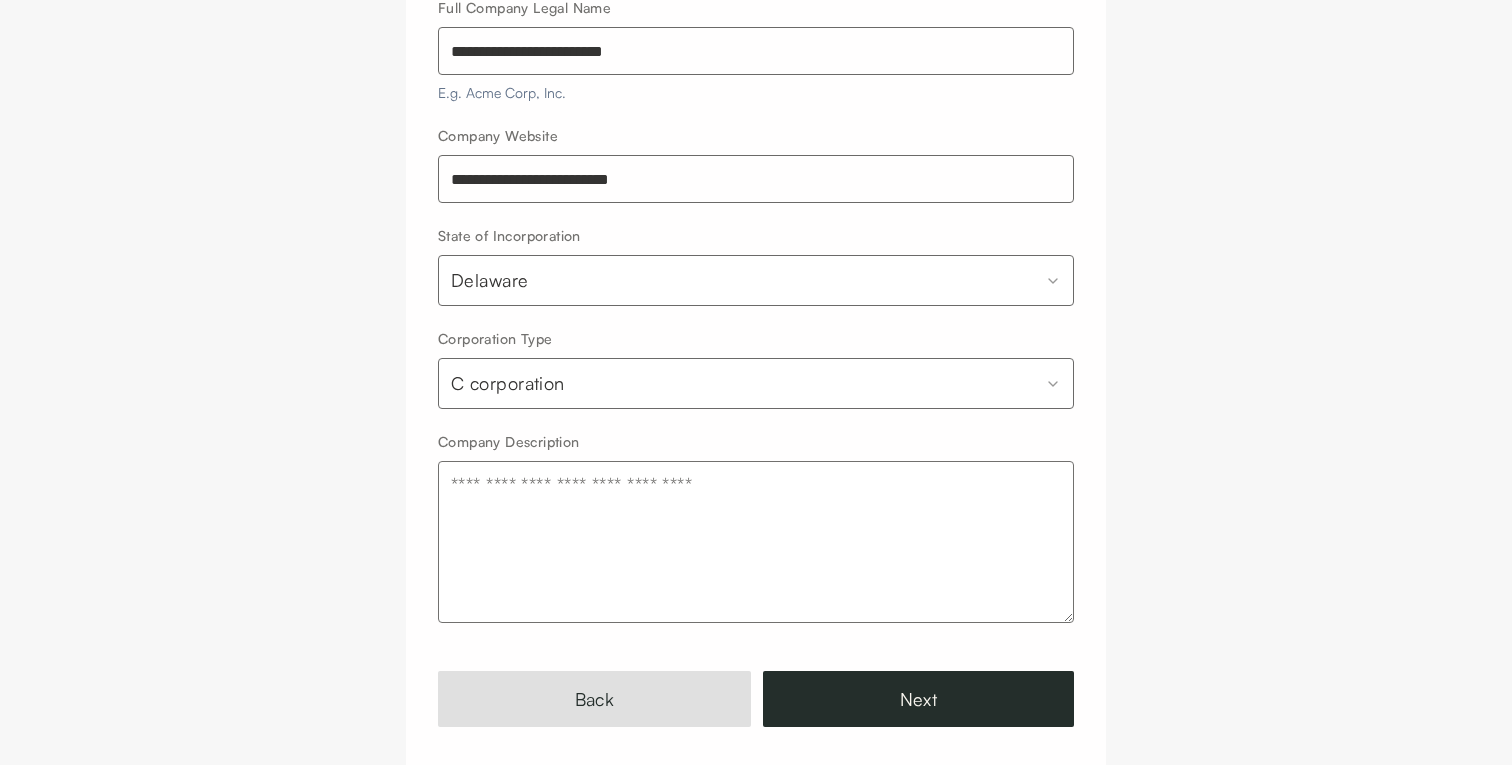 scroll, scrollTop: 268, scrollLeft: 0, axis: vertical 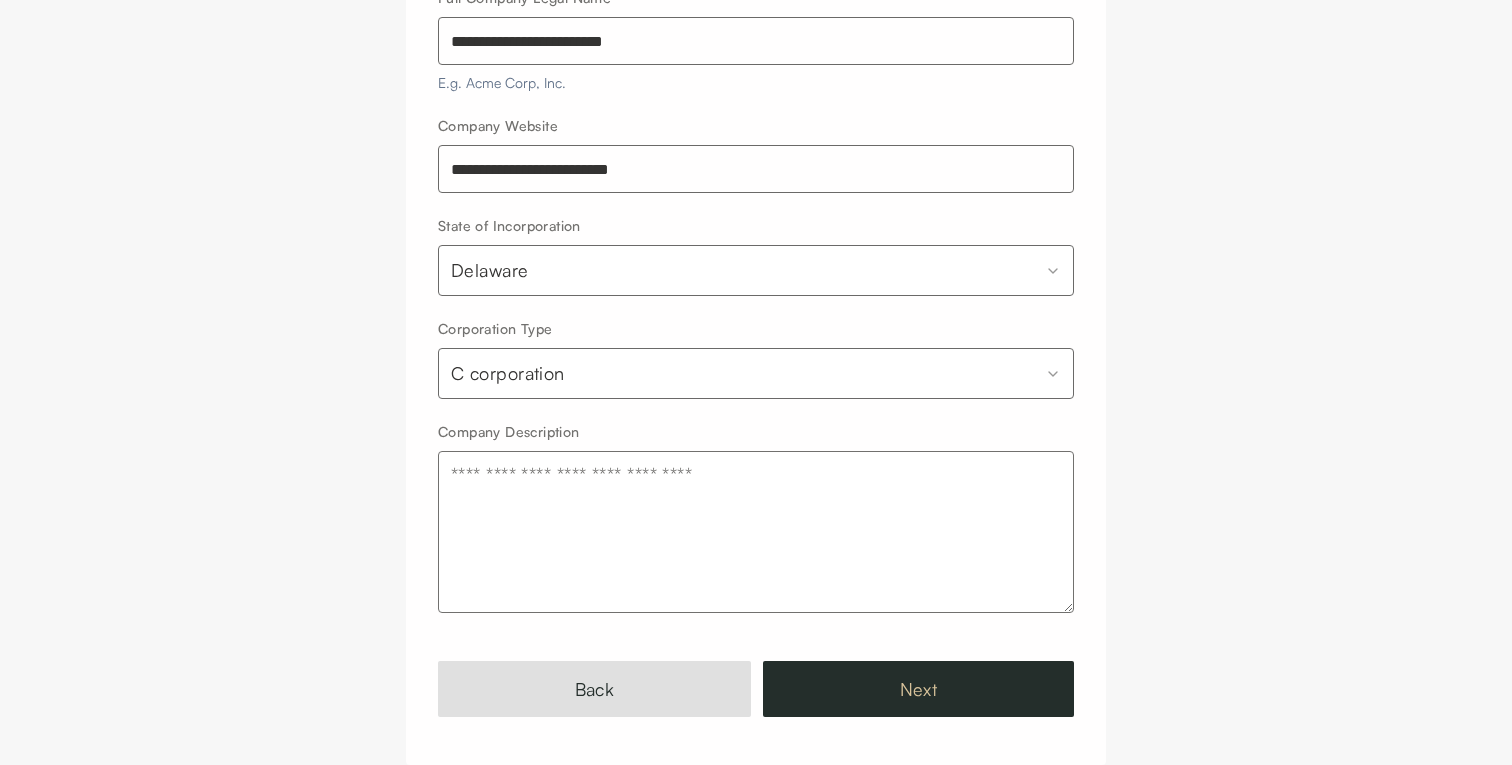 type on "**********" 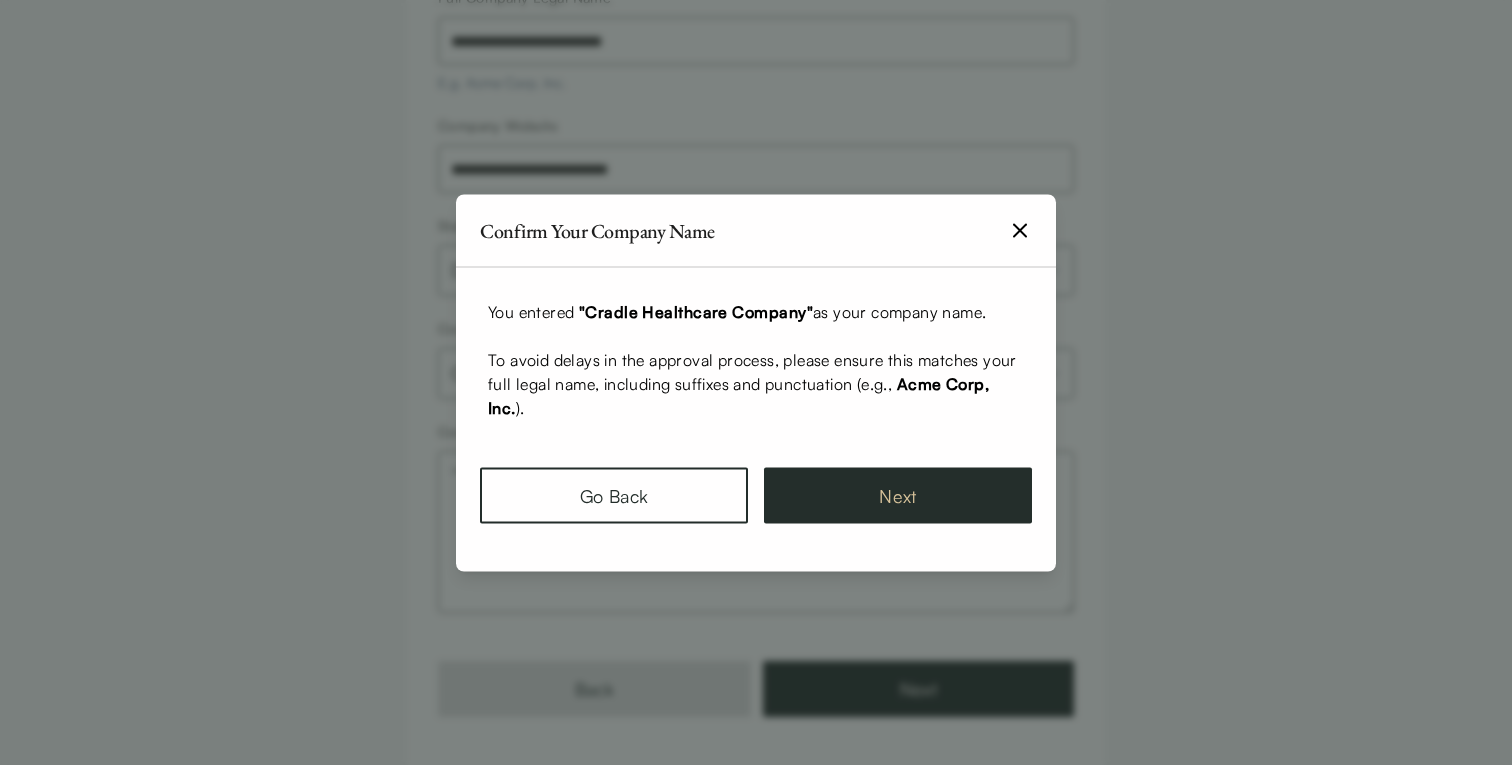 click on "Next" at bounding box center [898, 495] 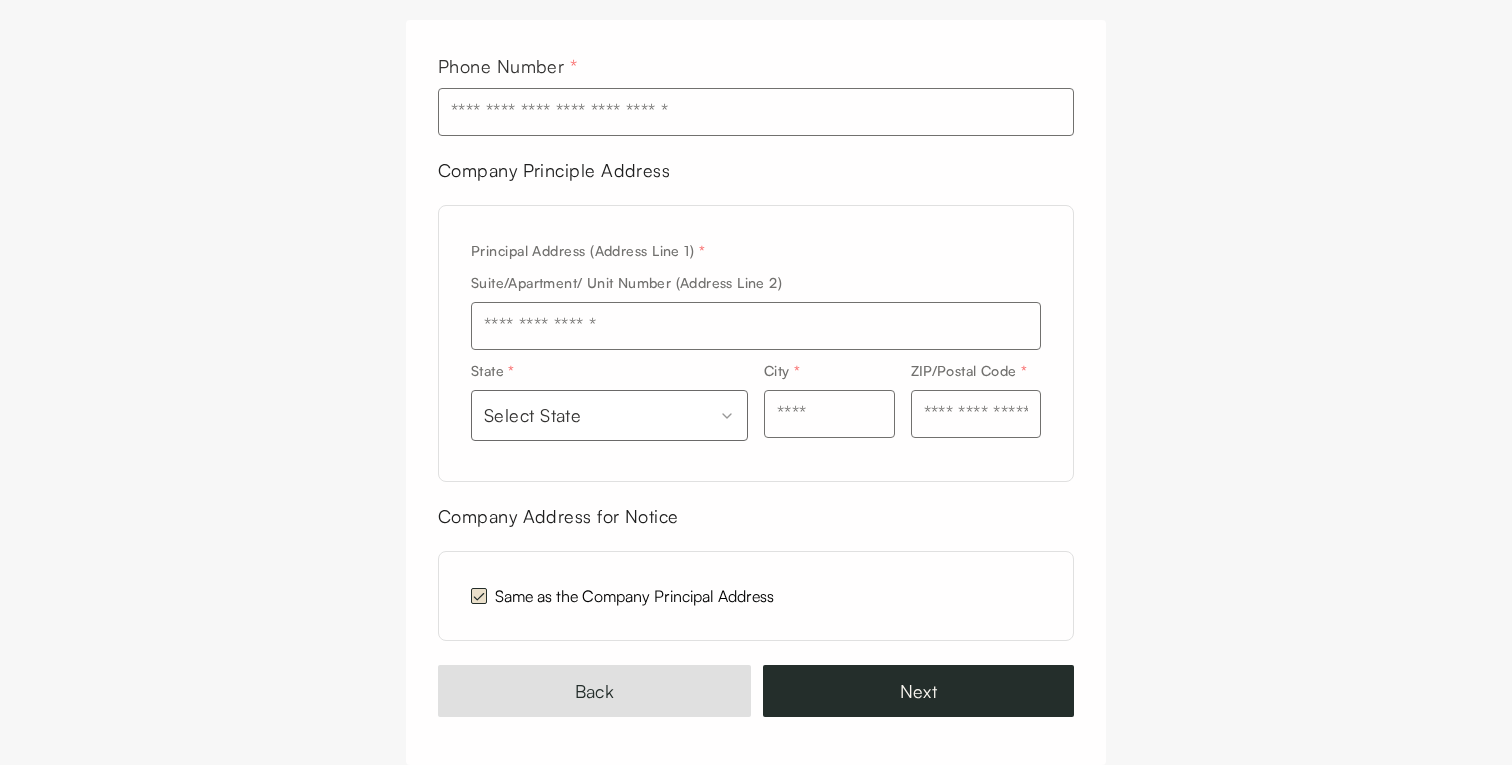 scroll, scrollTop: 201, scrollLeft: 0, axis: vertical 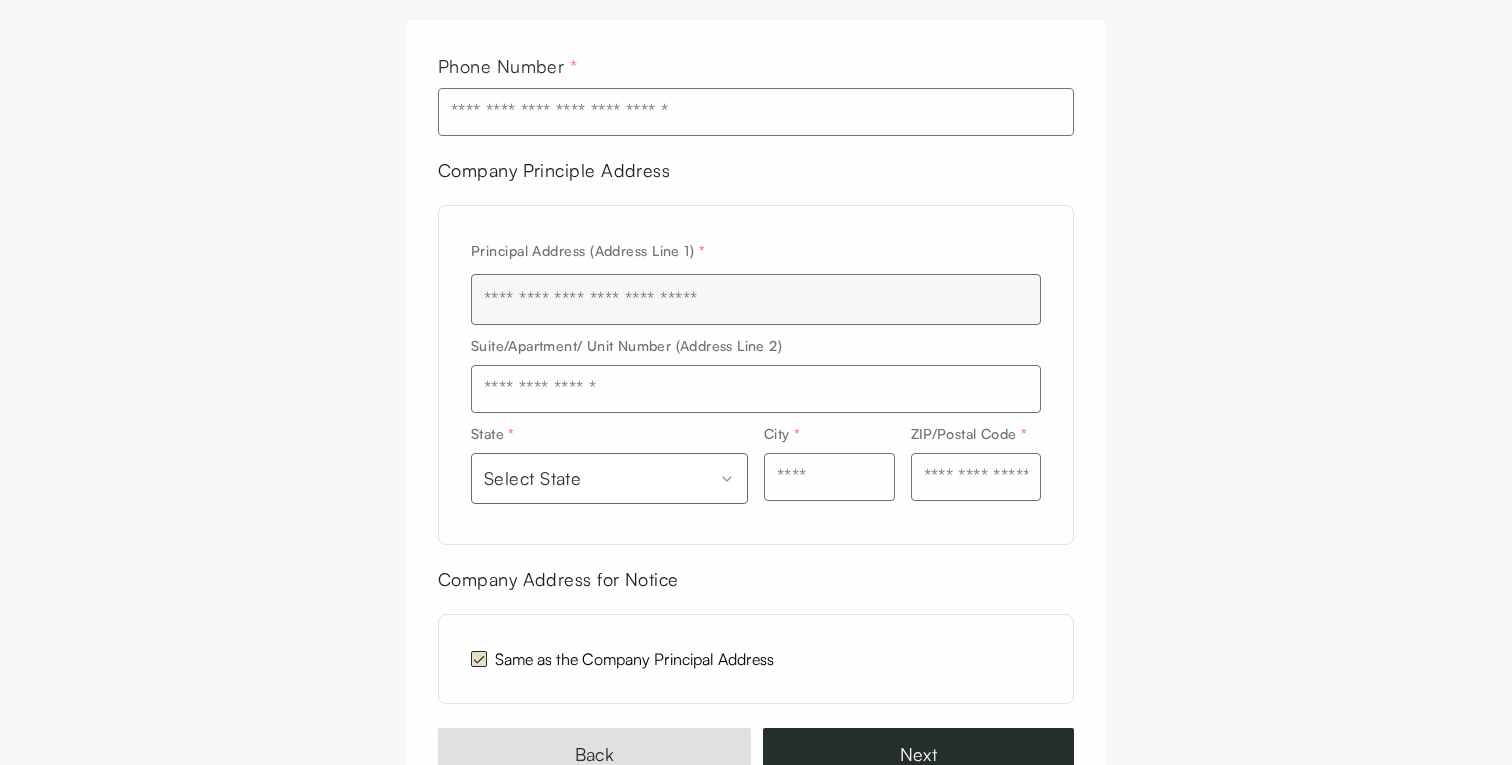 click at bounding box center (756, 299) 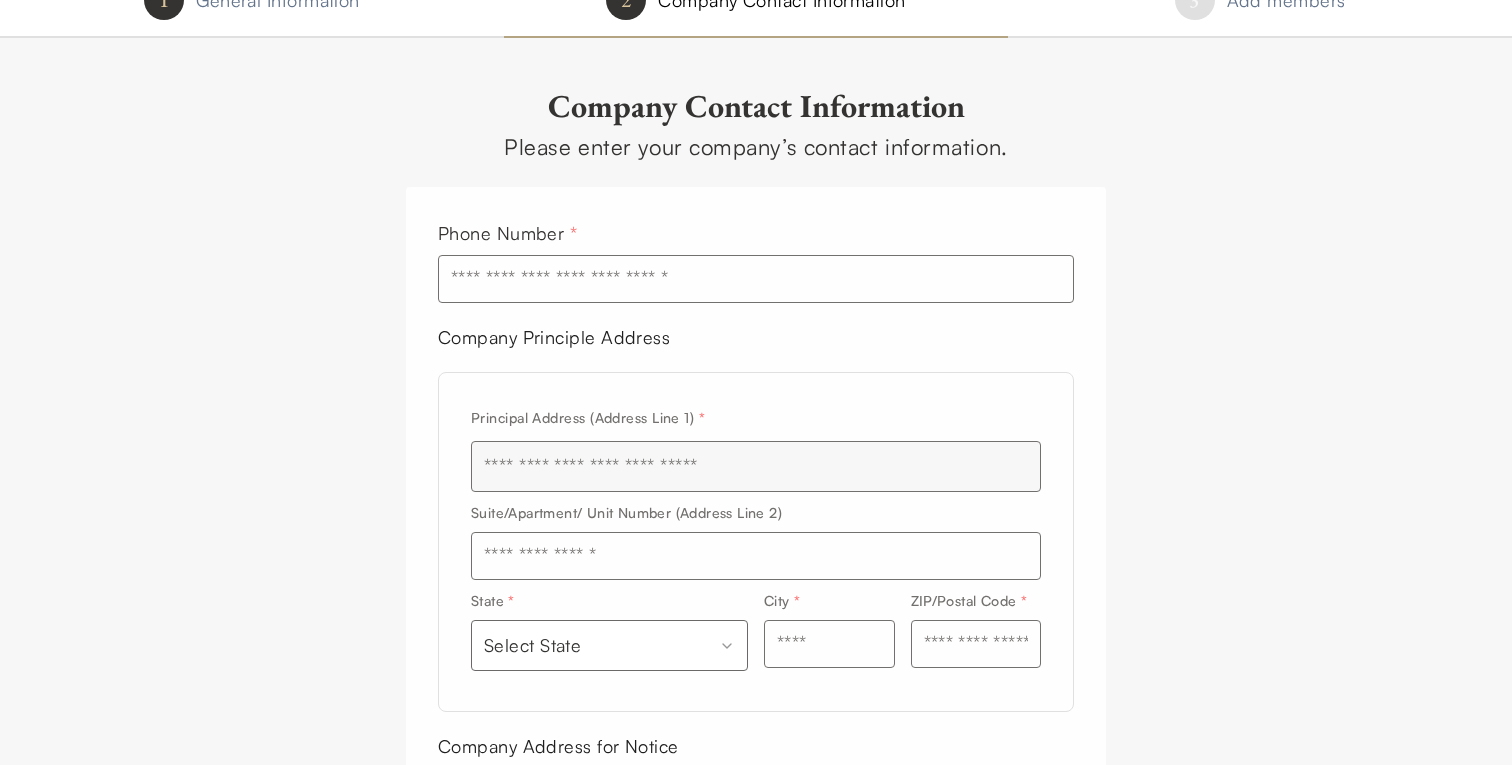 scroll, scrollTop: 21, scrollLeft: 0, axis: vertical 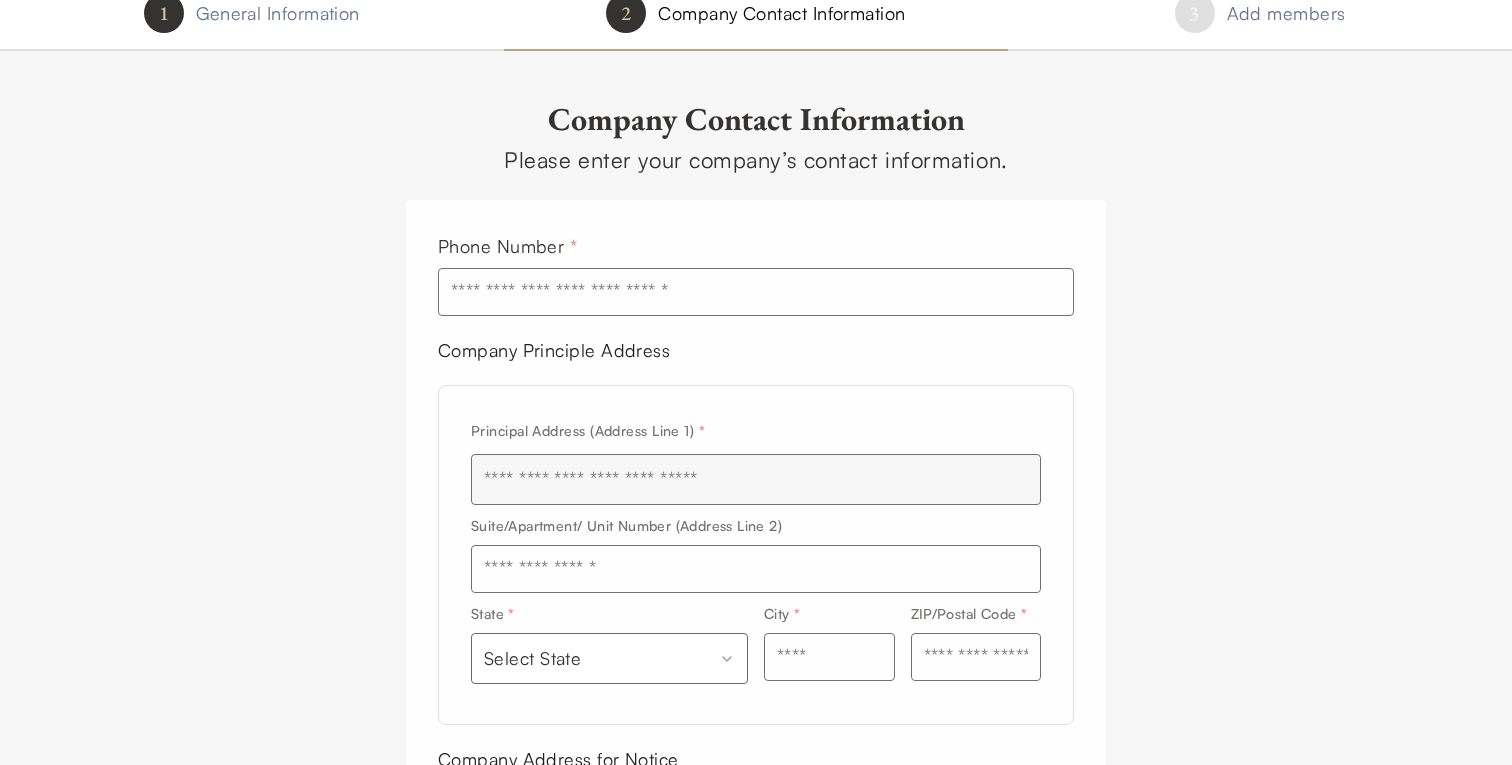 click at bounding box center (756, 292) 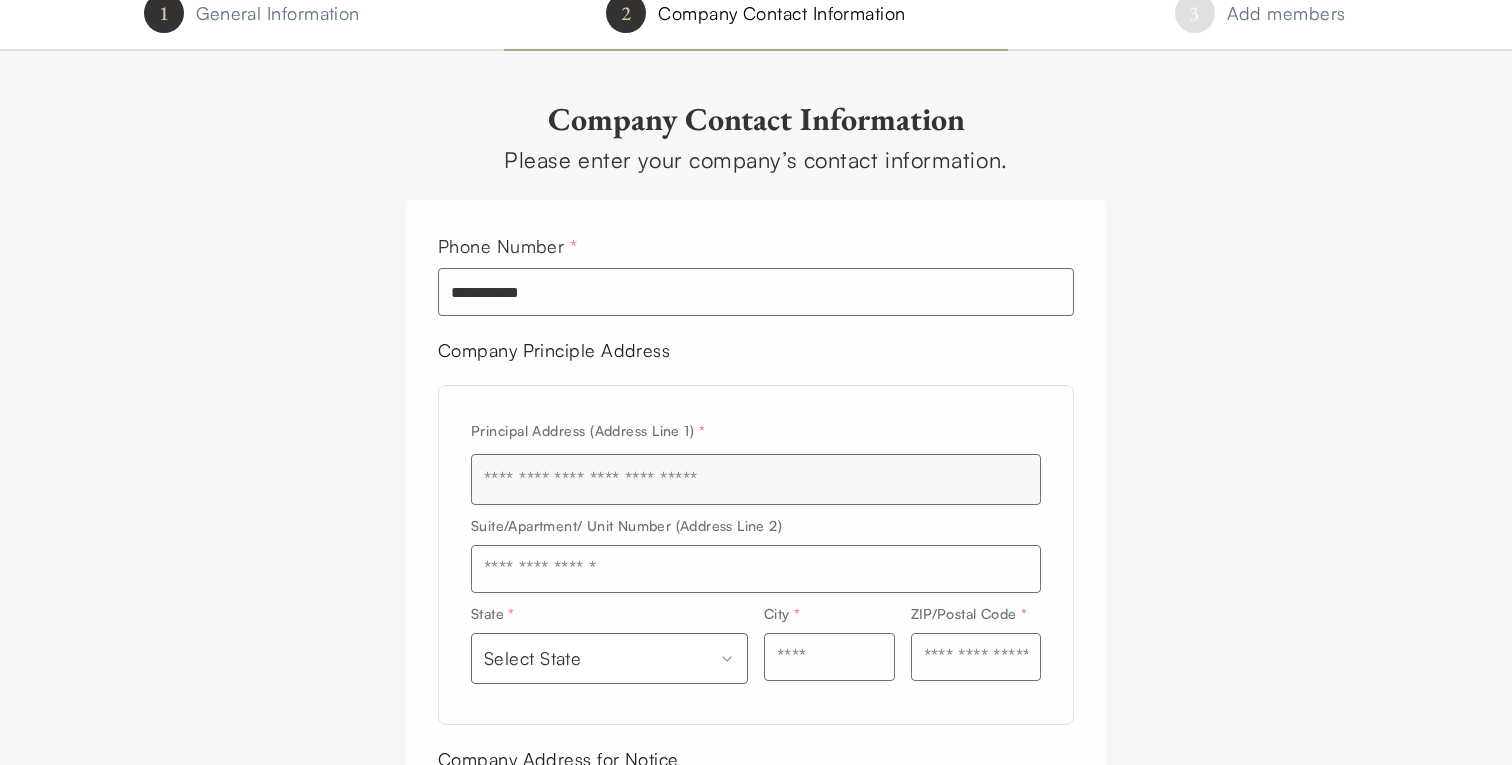 type on "**********" 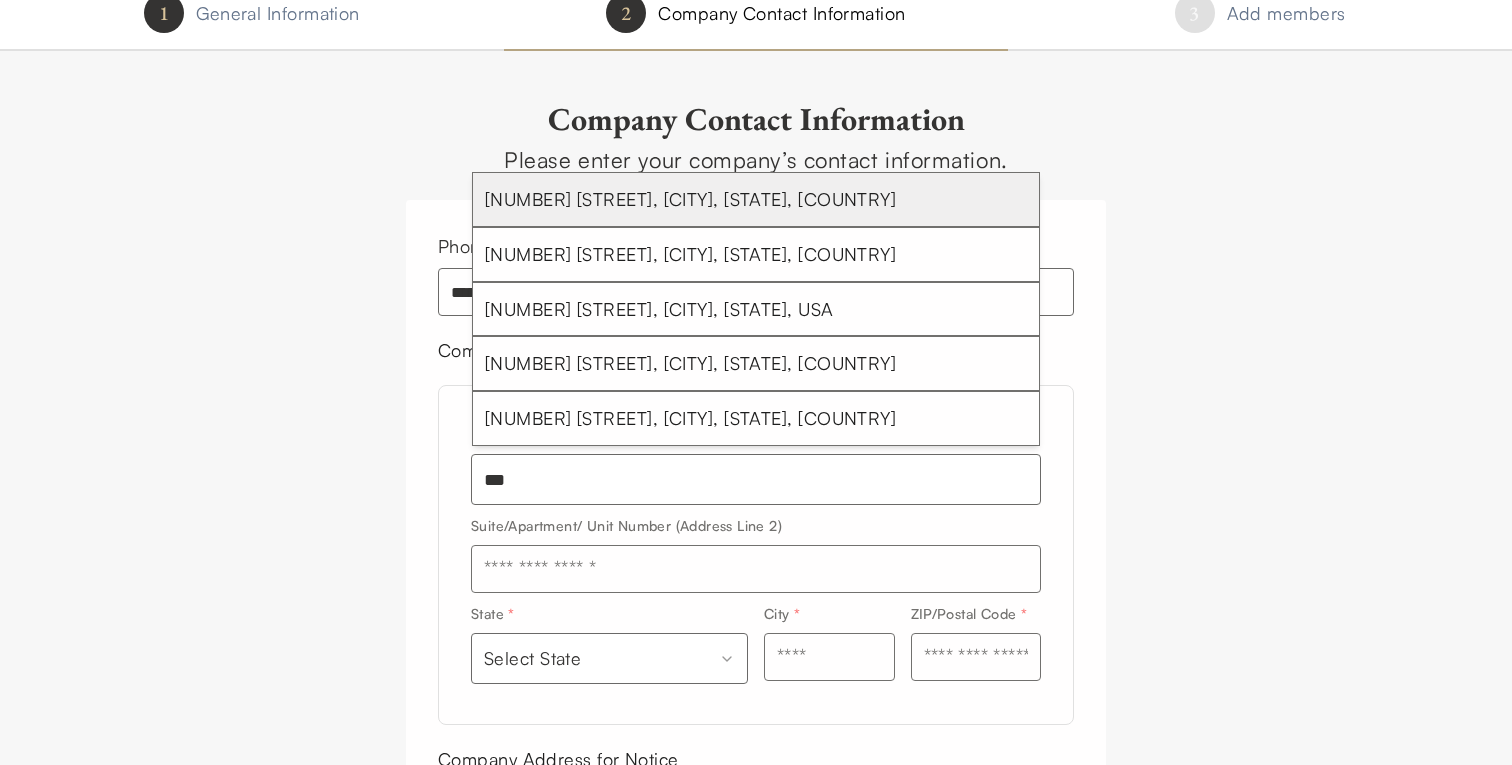 type on "***" 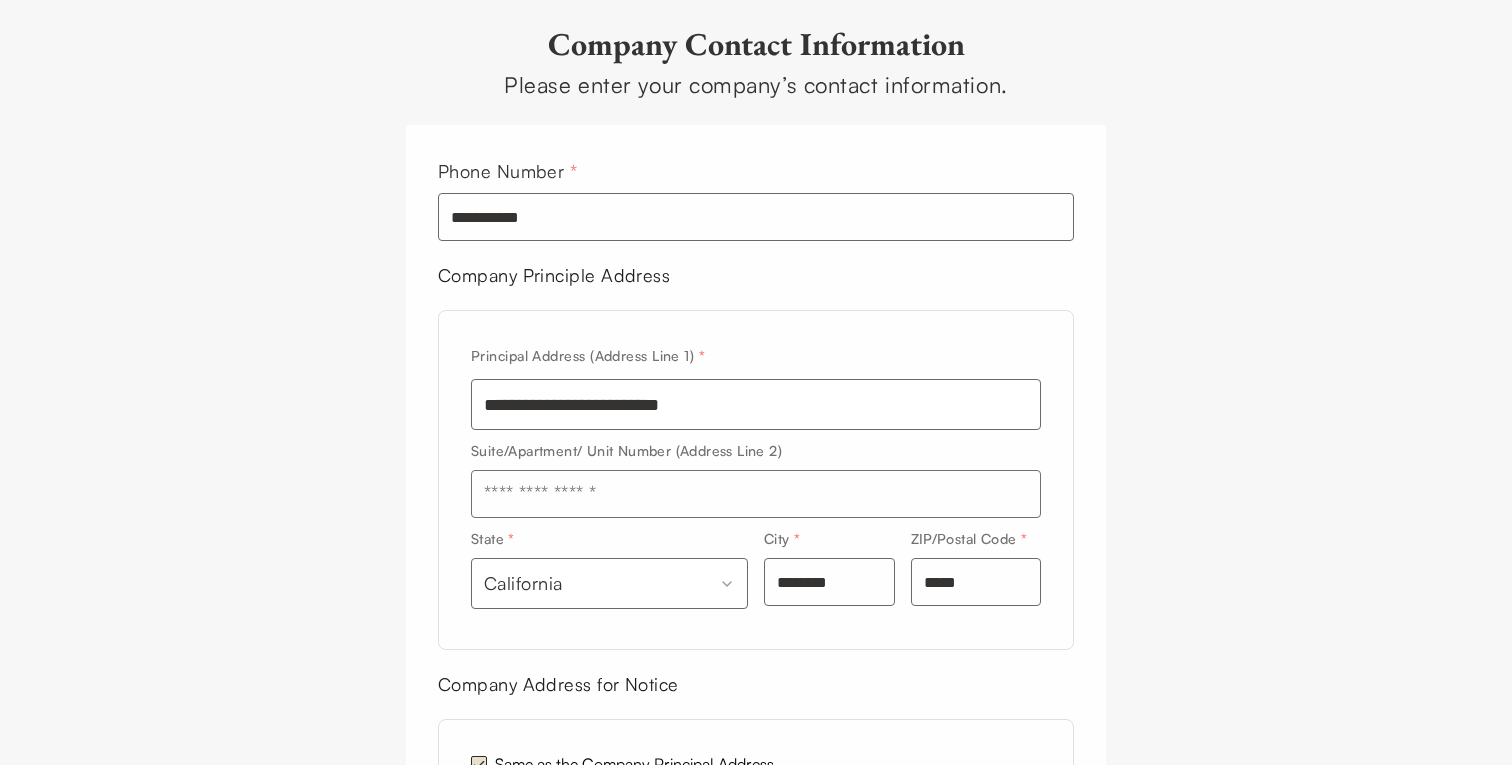 scroll, scrollTop: 97, scrollLeft: 0, axis: vertical 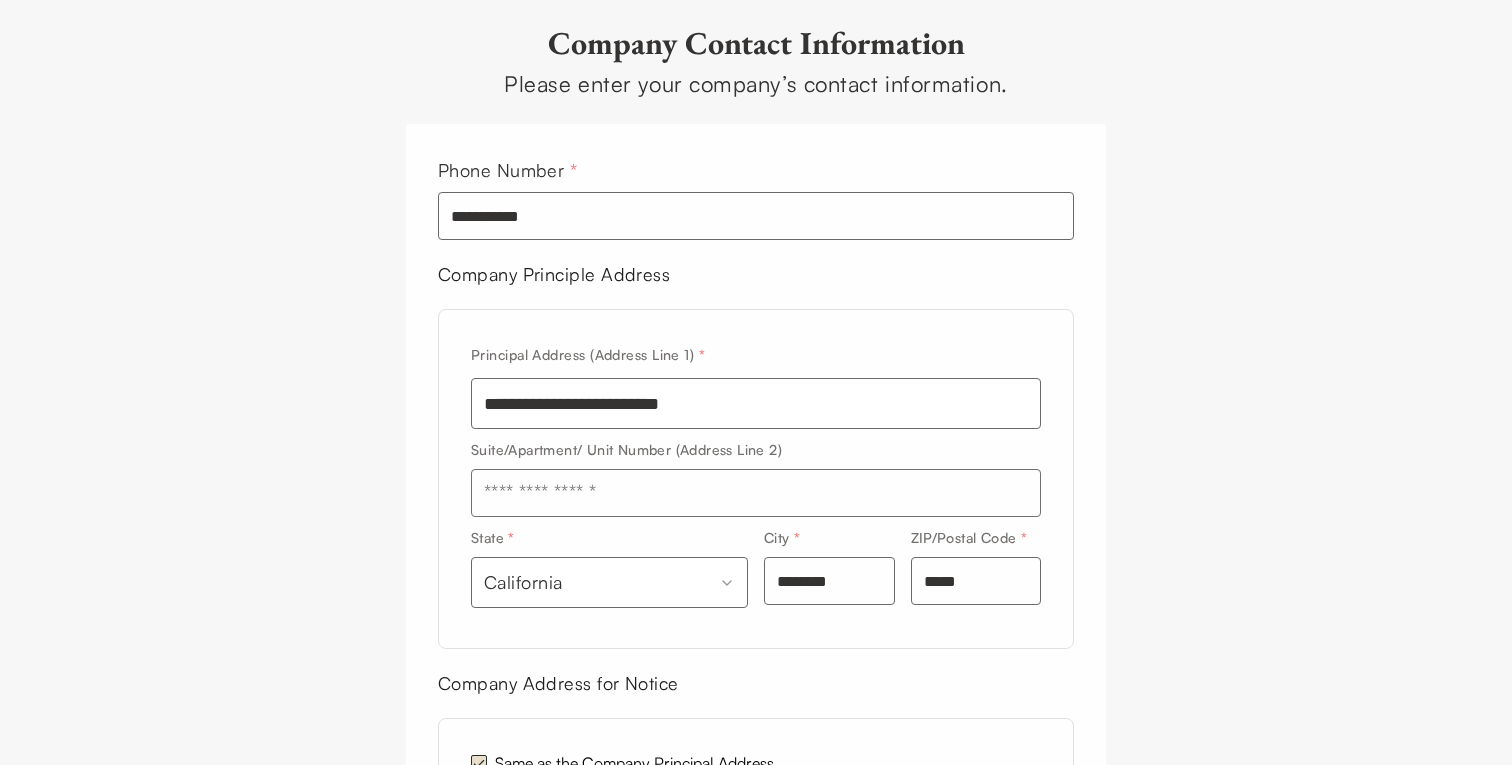 click on "**********" at bounding box center [756, 417] 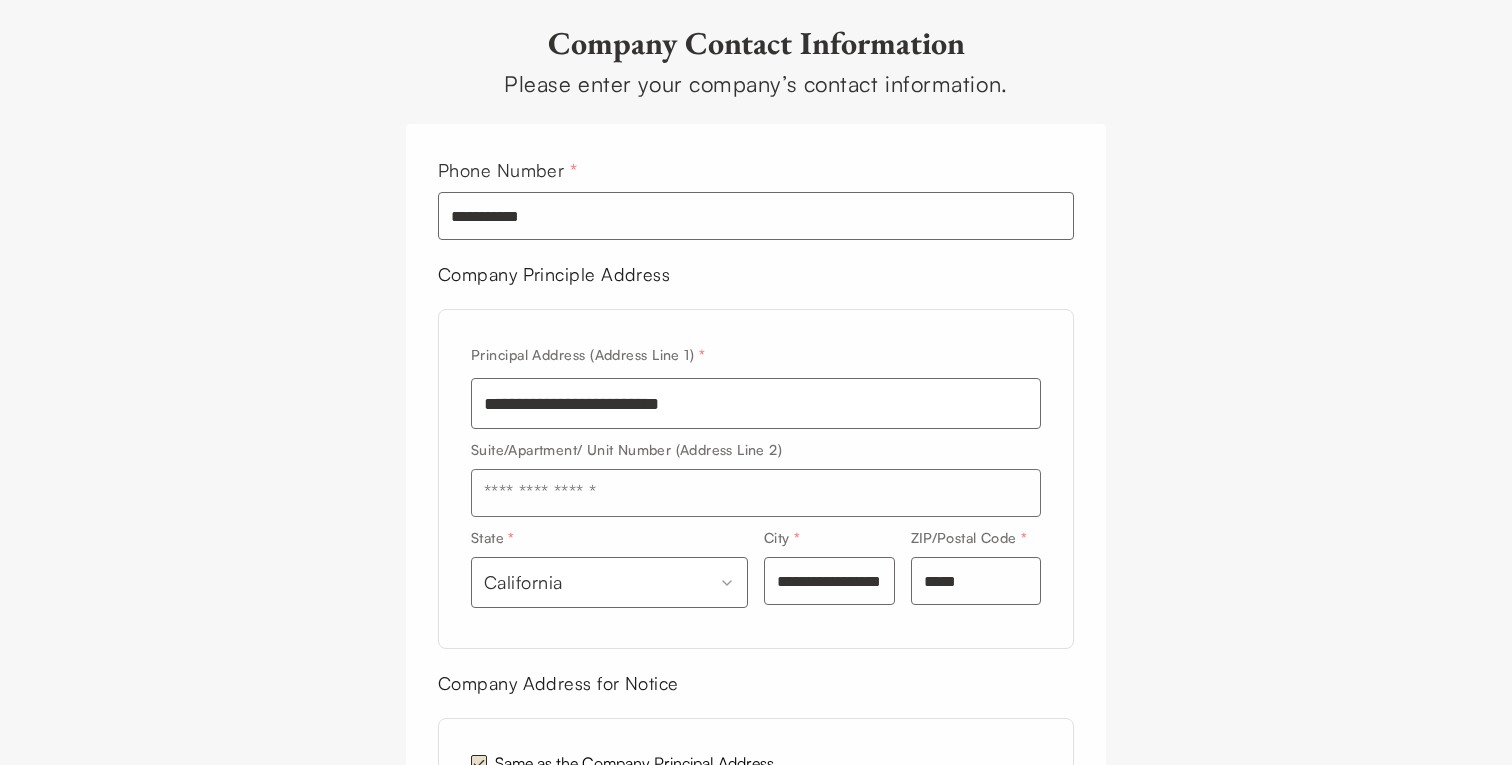 scroll, scrollTop: 0, scrollLeft: 35, axis: horizontal 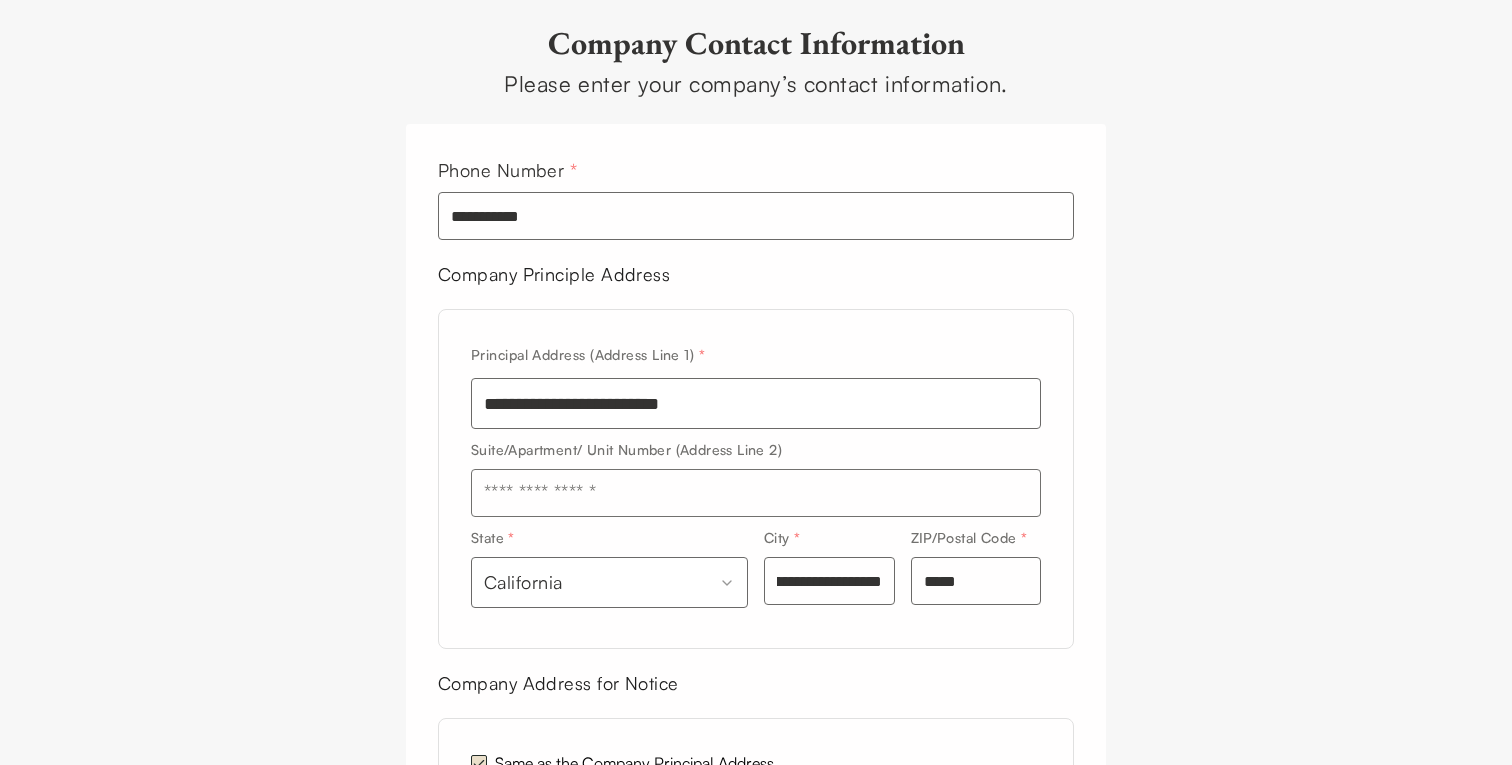 type on "**********" 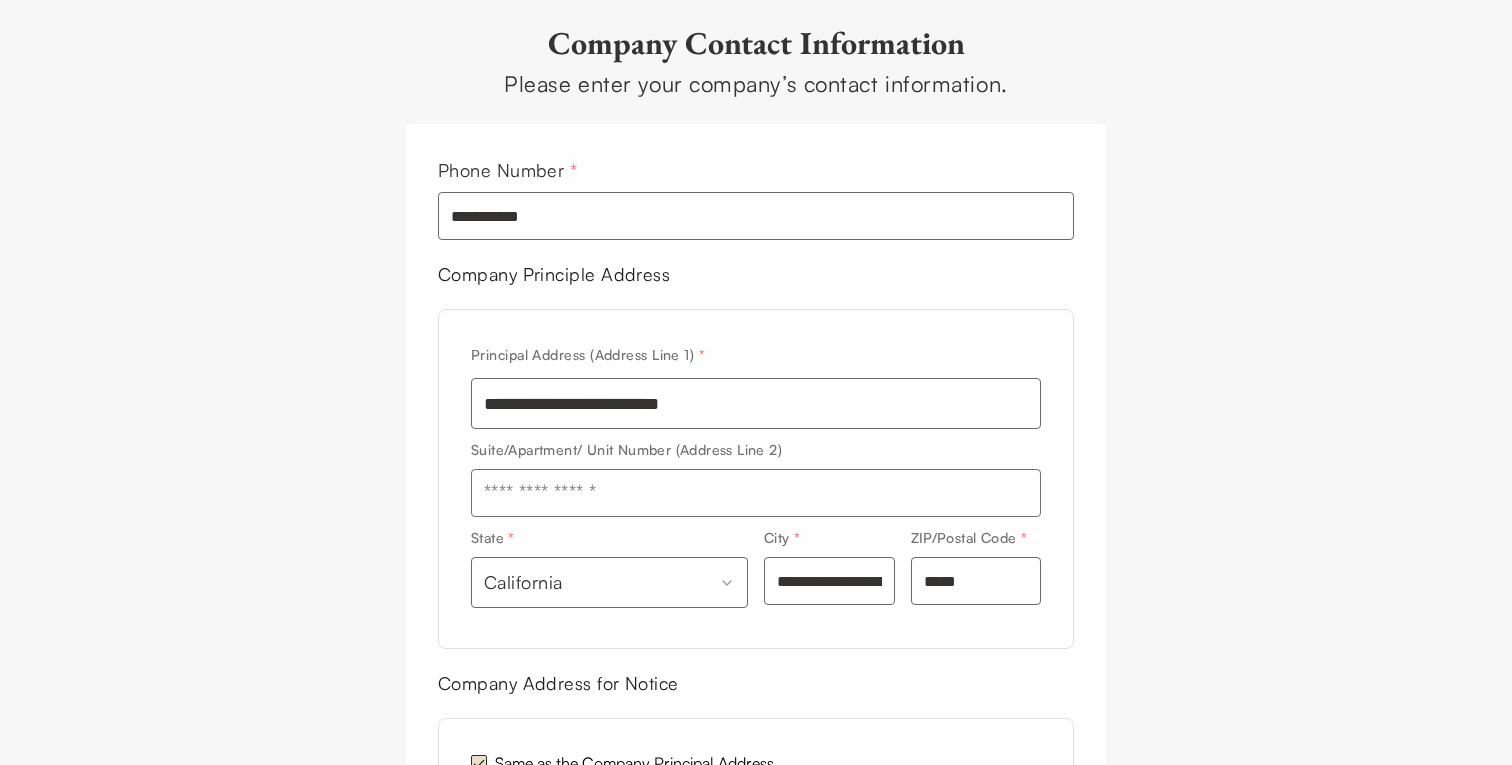 click on "*****" at bounding box center [976, 581] 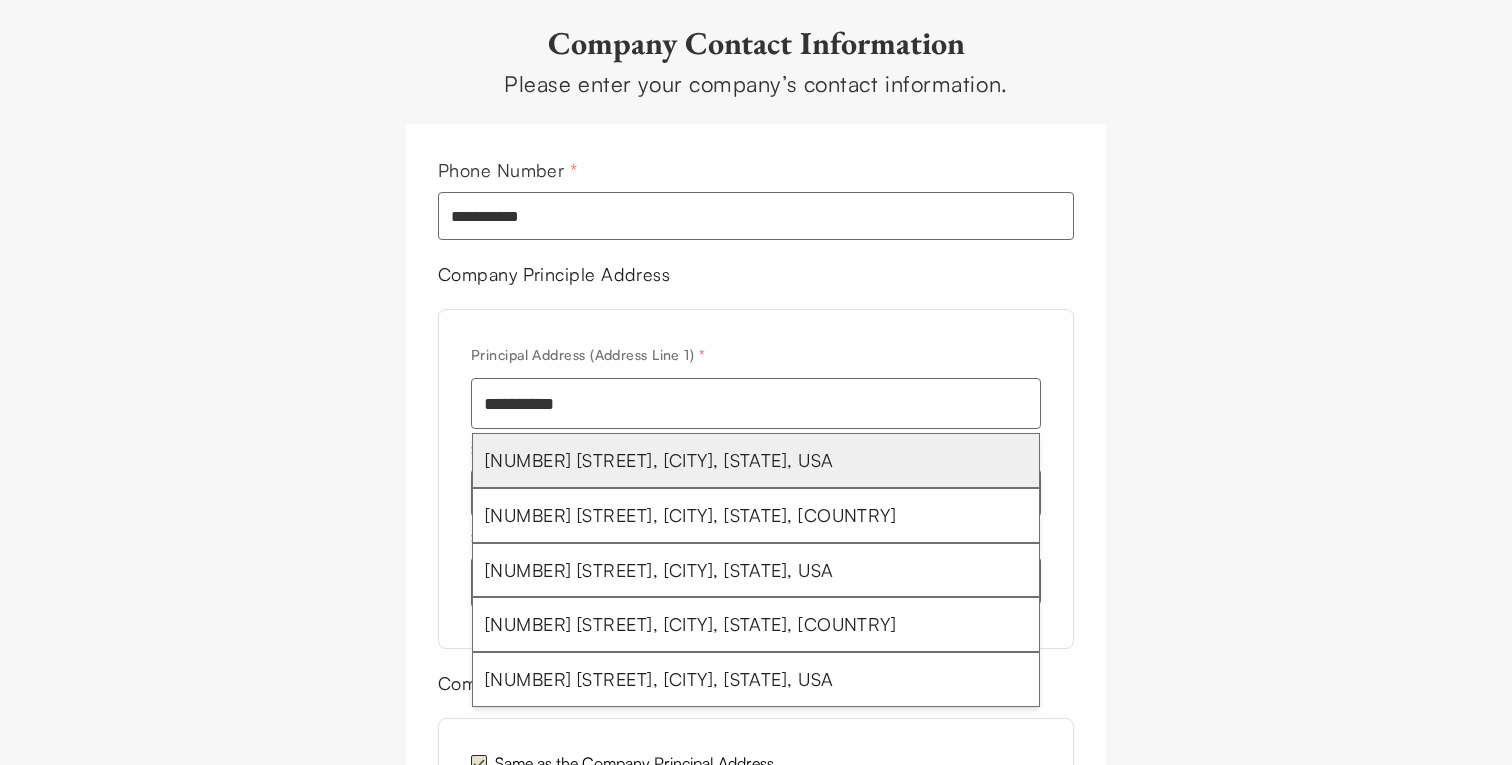 click on "[NUMBER] [STREET], [CITY], [STATE], USA" at bounding box center [756, 460] 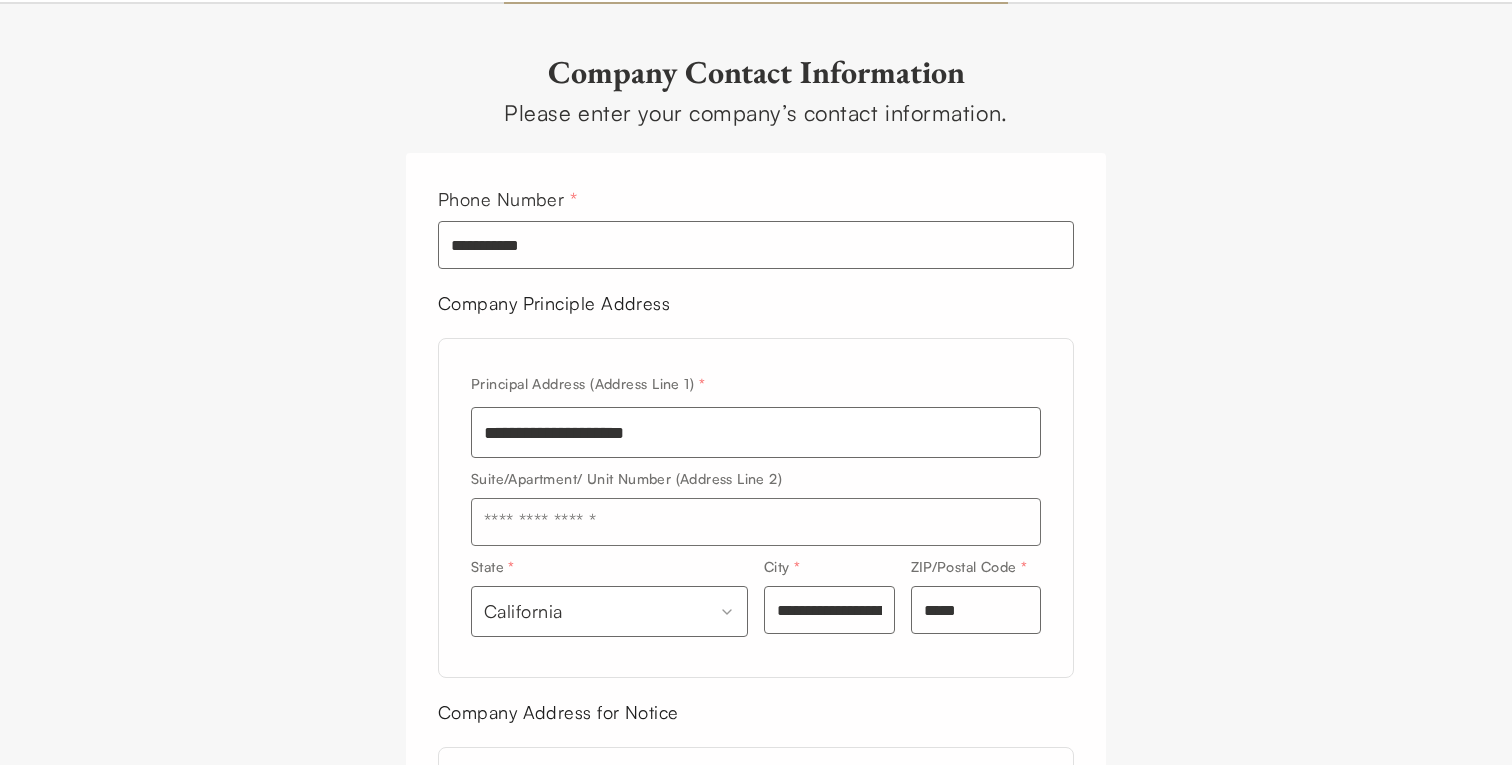 scroll, scrollTop: 264, scrollLeft: 0, axis: vertical 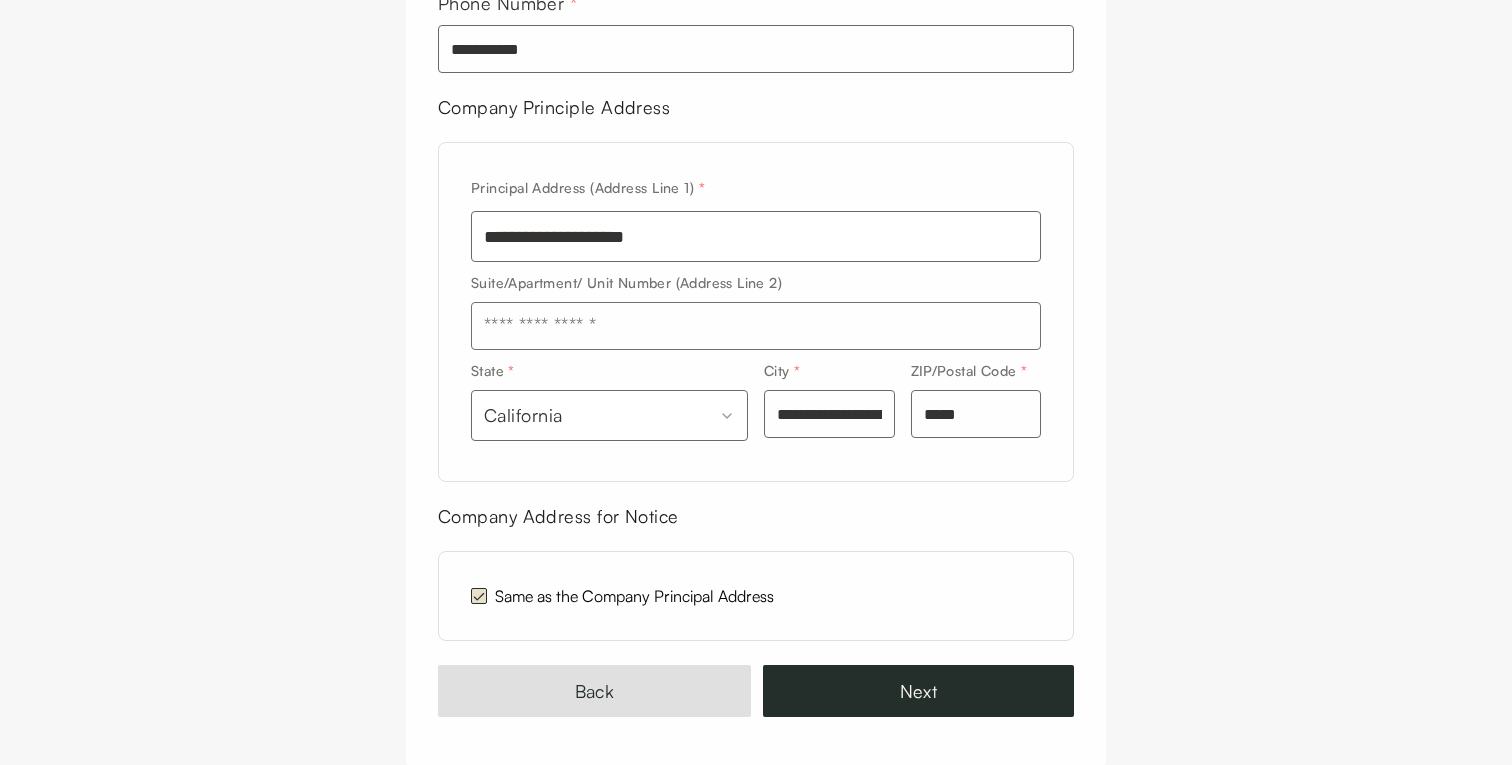 click at bounding box center [756, 326] 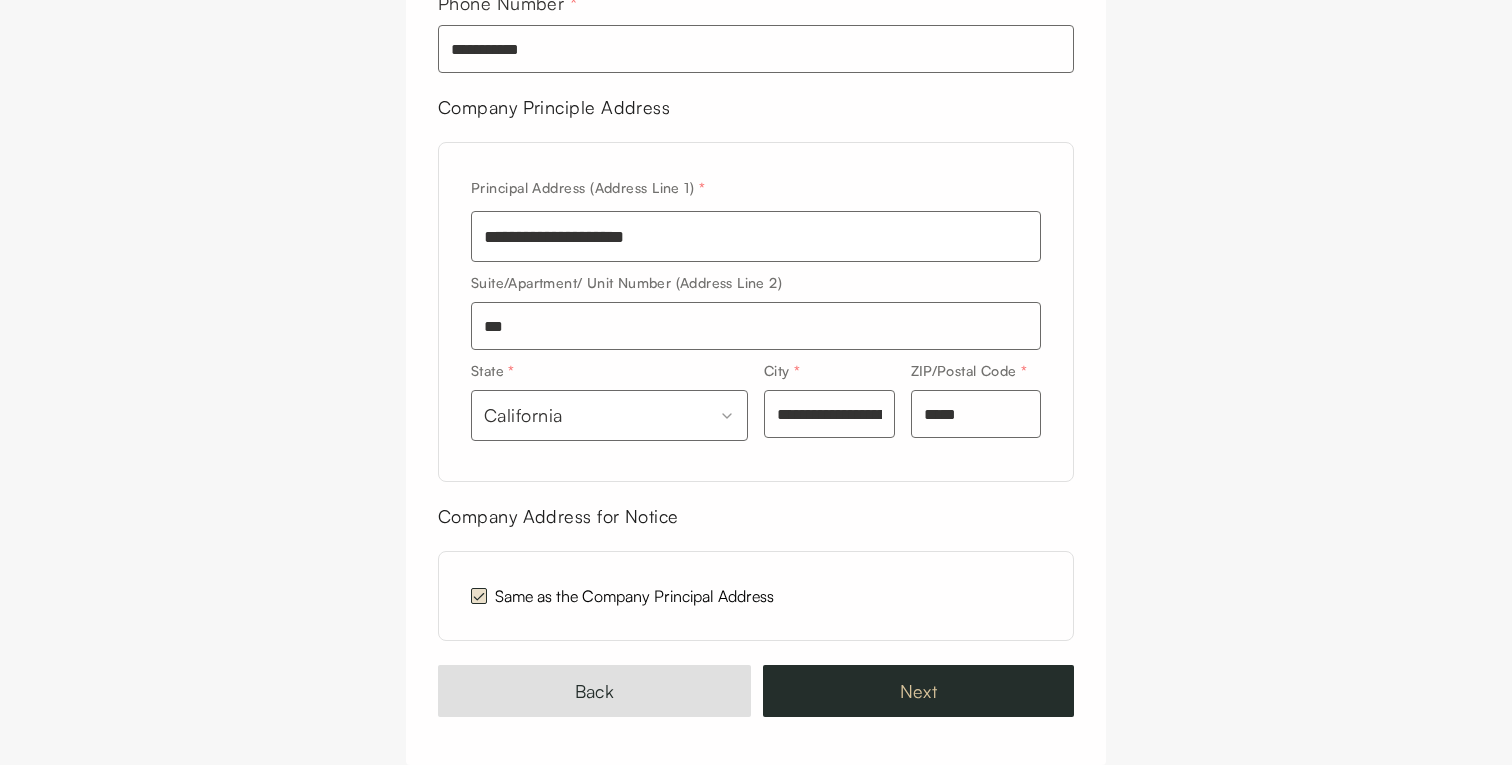 type on "***" 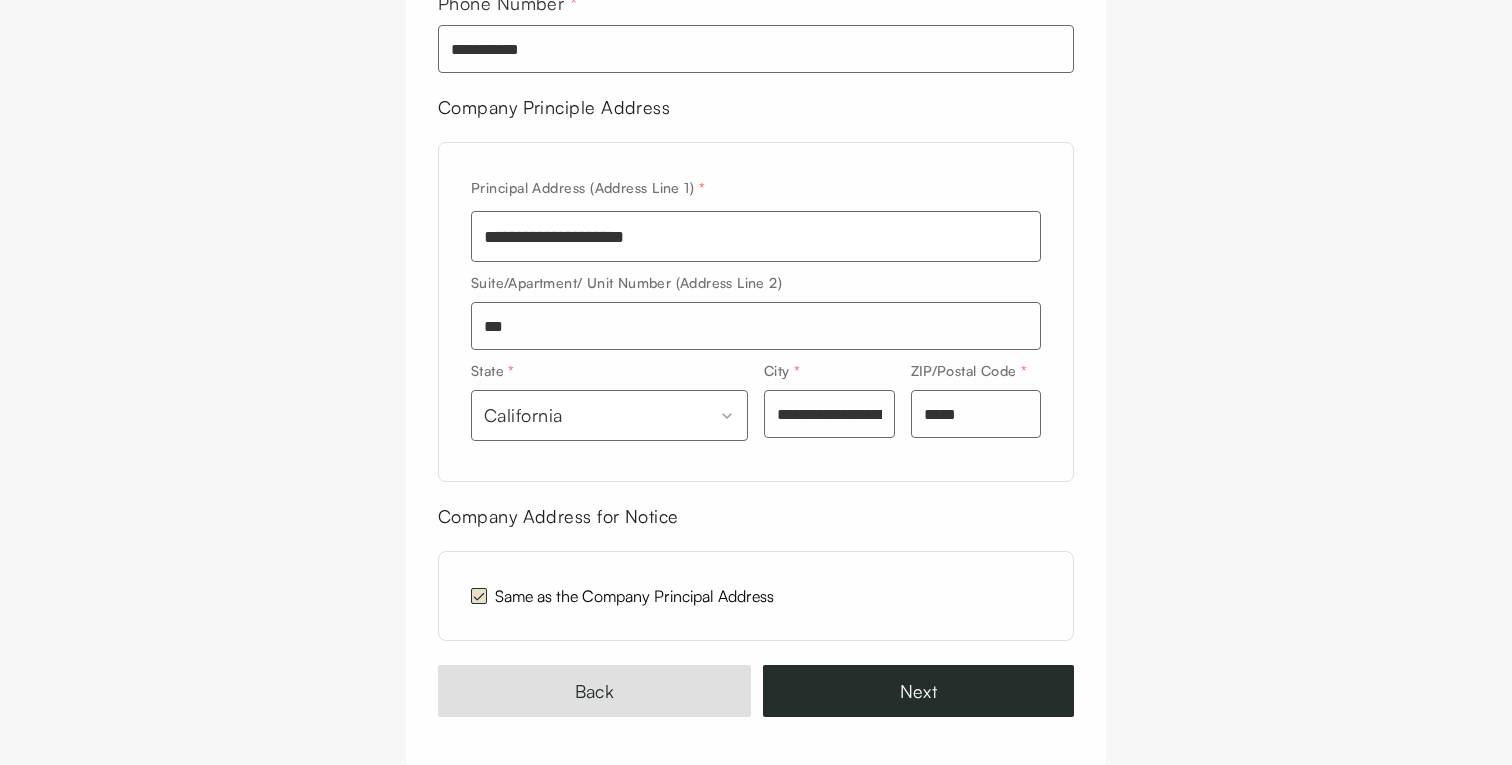 scroll, scrollTop: 0, scrollLeft: 0, axis: both 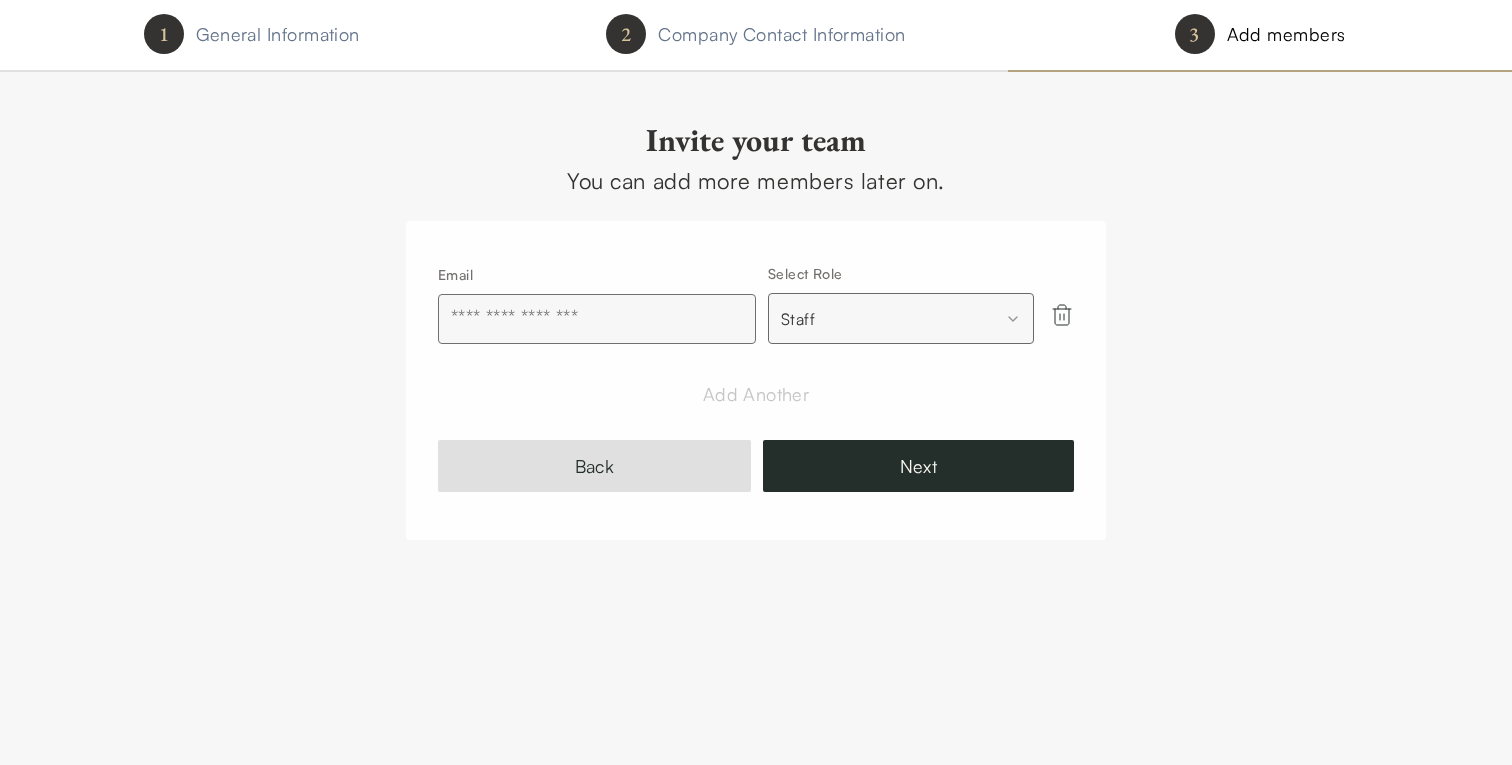 click at bounding box center (597, 319) 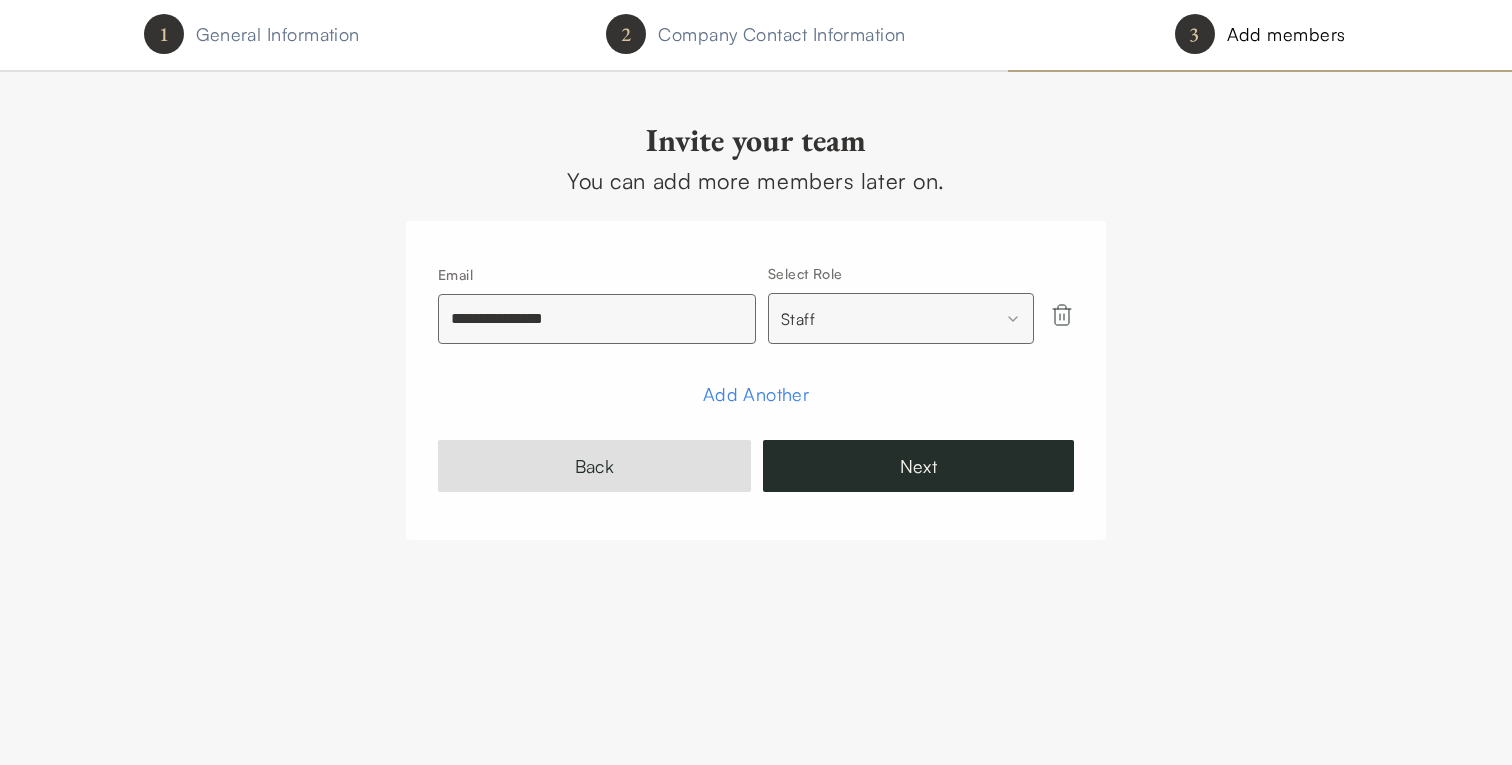 type on "**********" 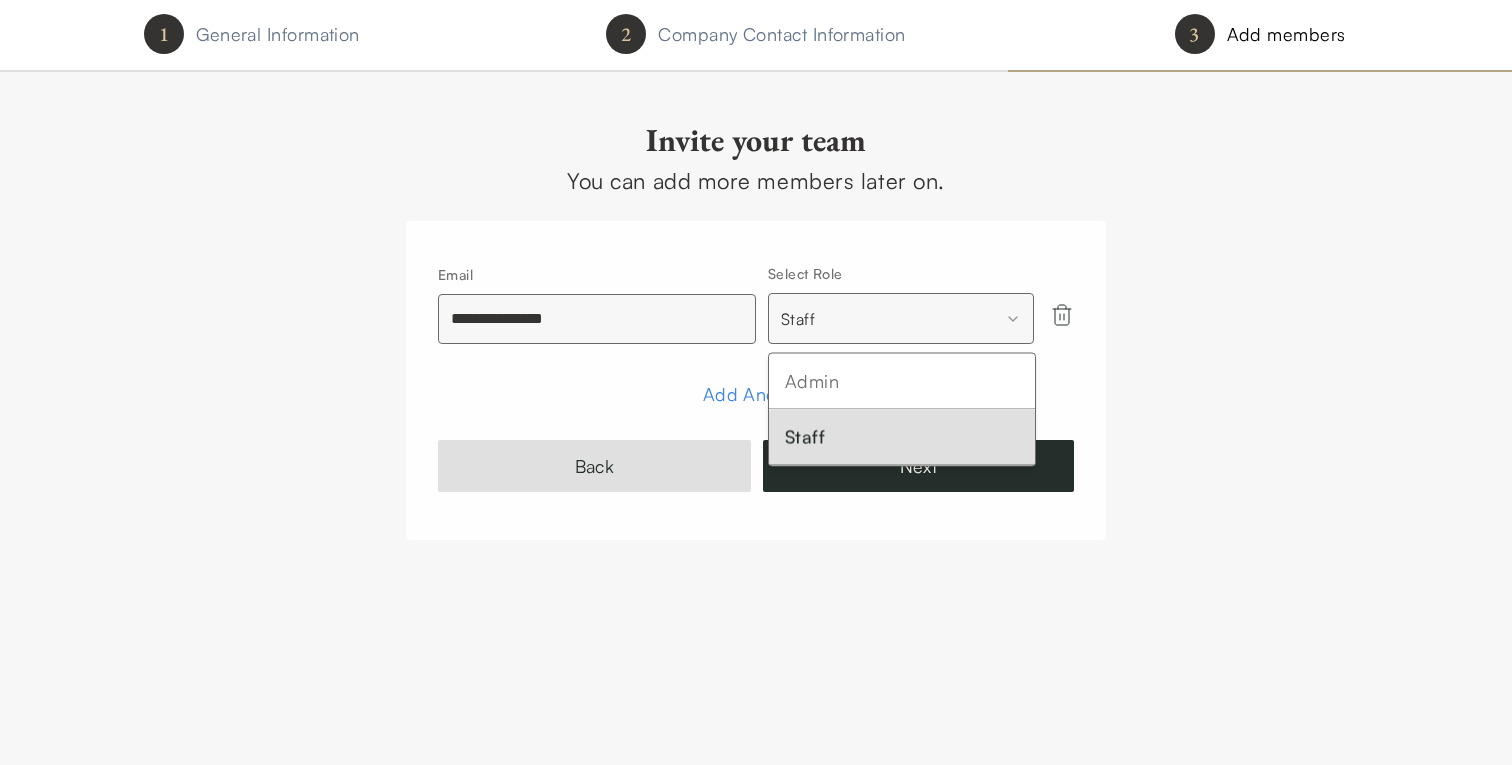 click on "**********" at bounding box center (756, 382) 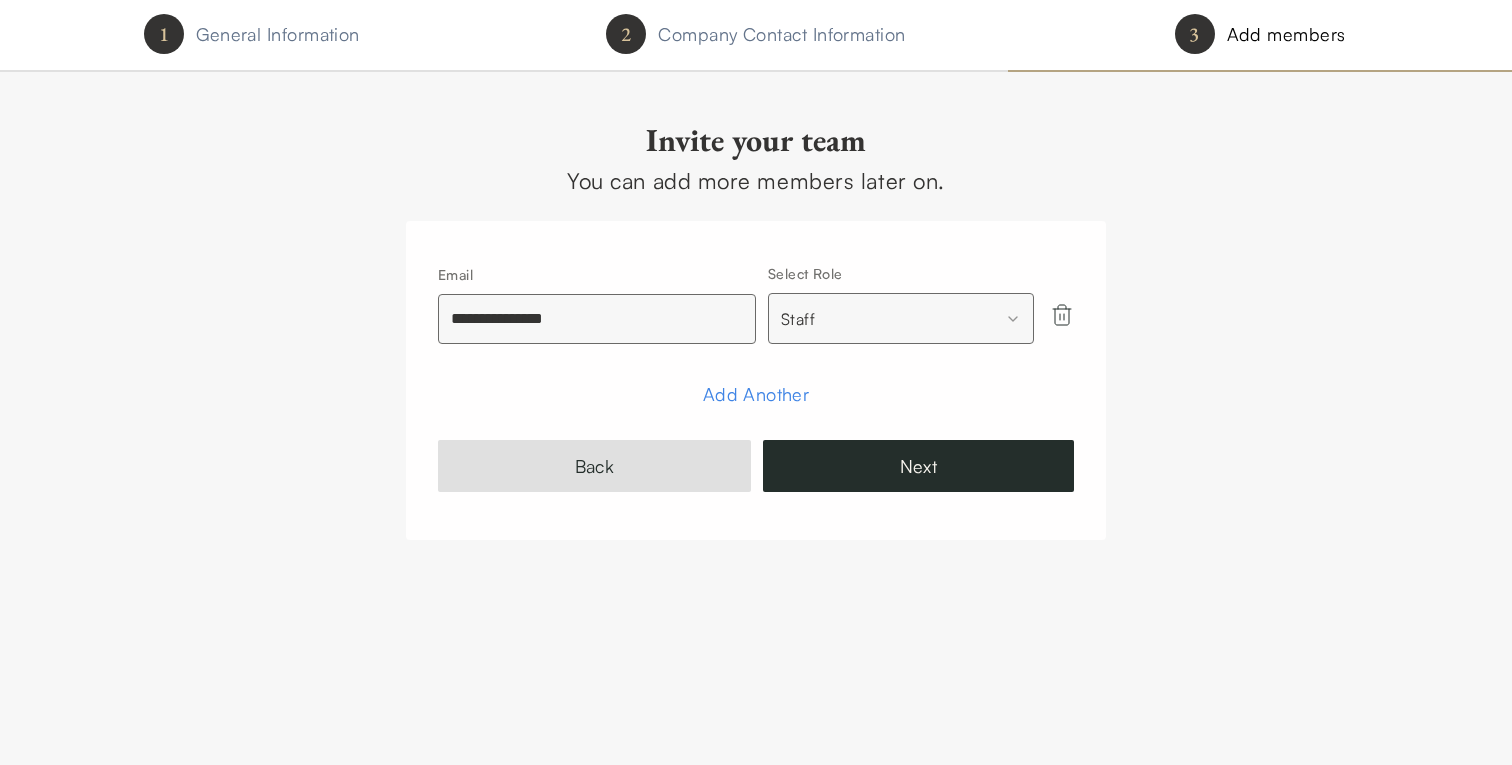 click on "1 General Information 2 Company Contact Information 3 Add members Invite your team You can add more members later on. Email   [EMAIL] Select Role   Staff ***** ***** Add Another Back Next Company setup | Second Lab" at bounding box center [756, 382] 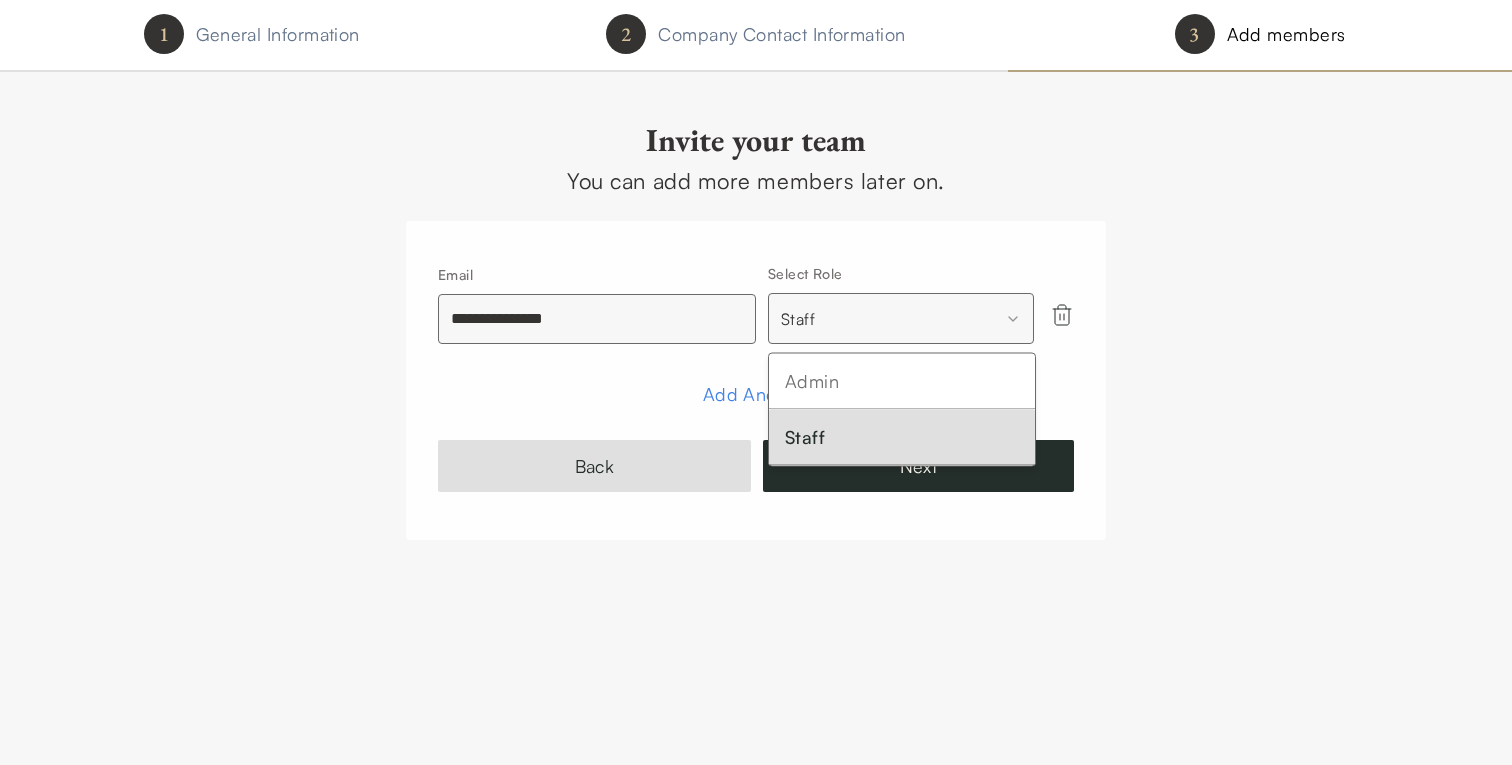select on "*****" 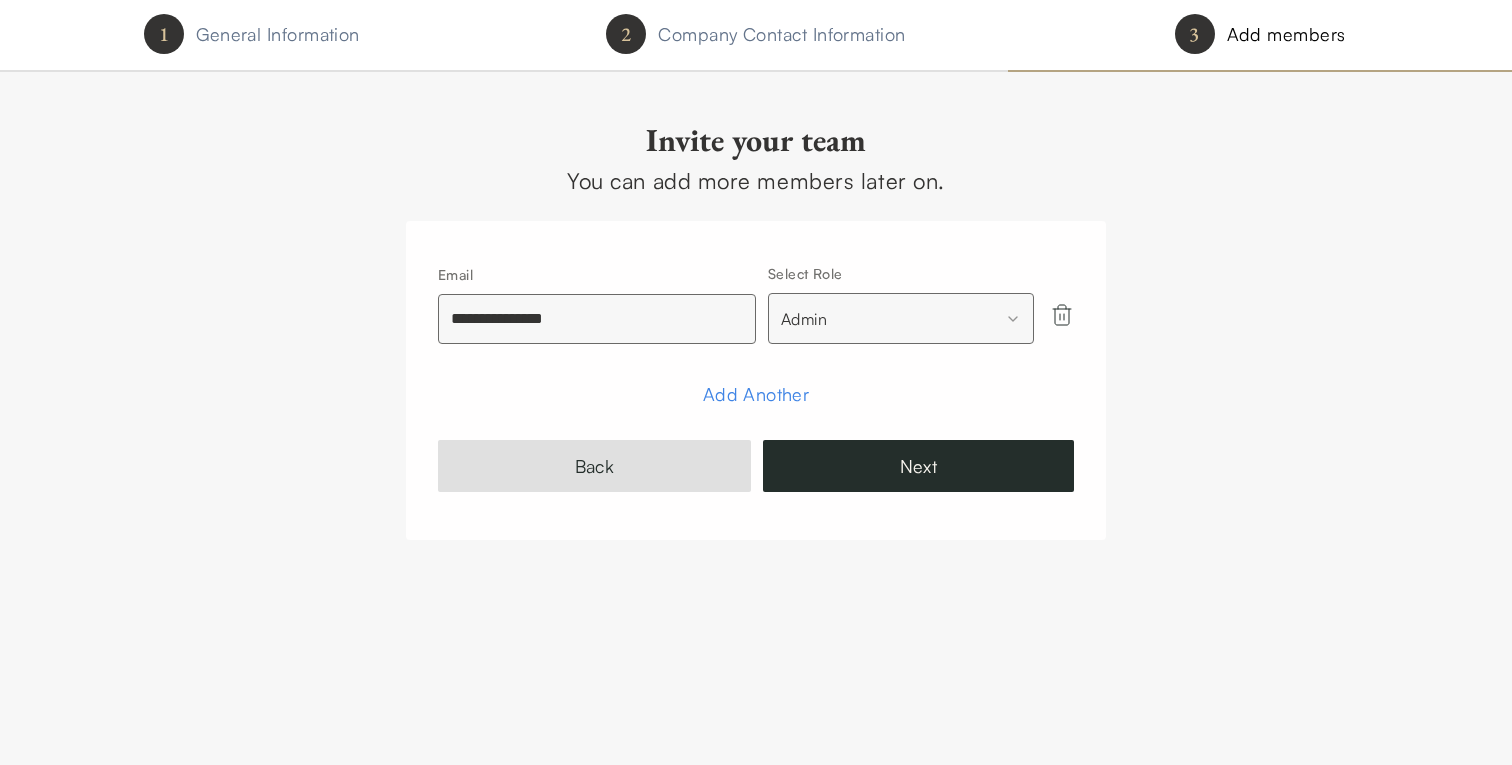 click on "Invite your team You can add more members later on. Email [EMAIL] Select Role Admin ***** ***** Add Another Back Next" at bounding box center (756, 330) 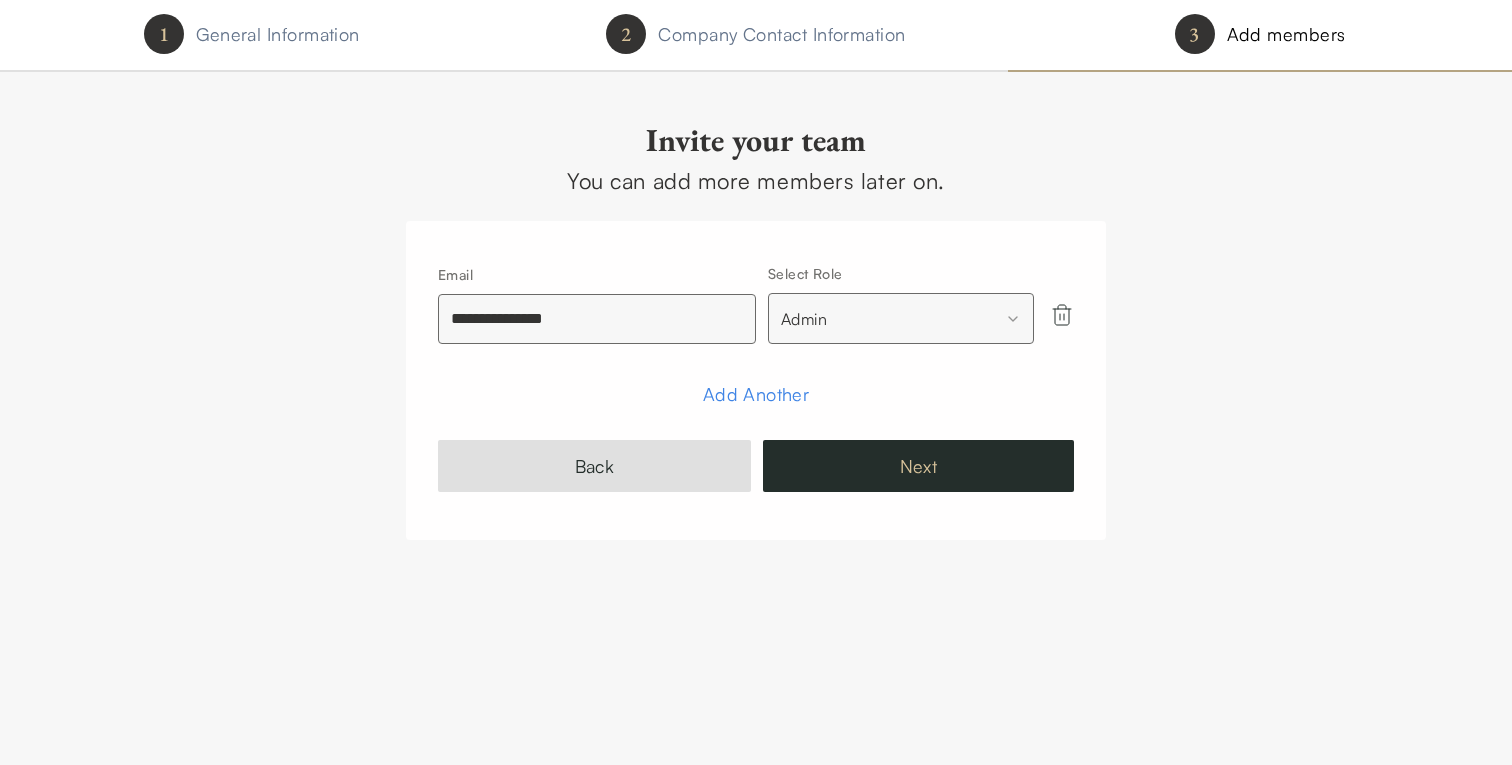 click on "Next" at bounding box center (918, 466) 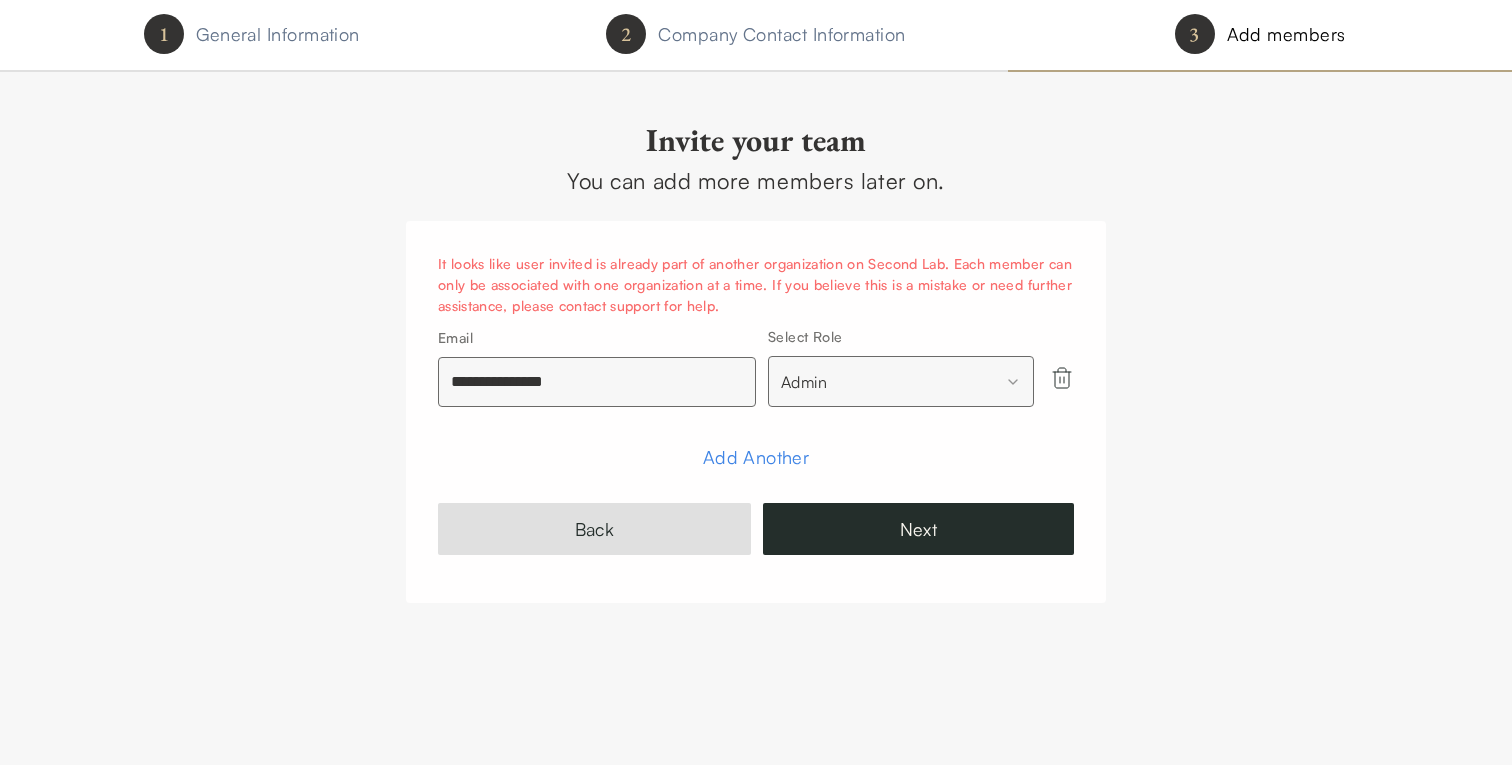 drag, startPoint x: 720, startPoint y: 385, endPoint x: 256, endPoint y: 378, distance: 464.0528 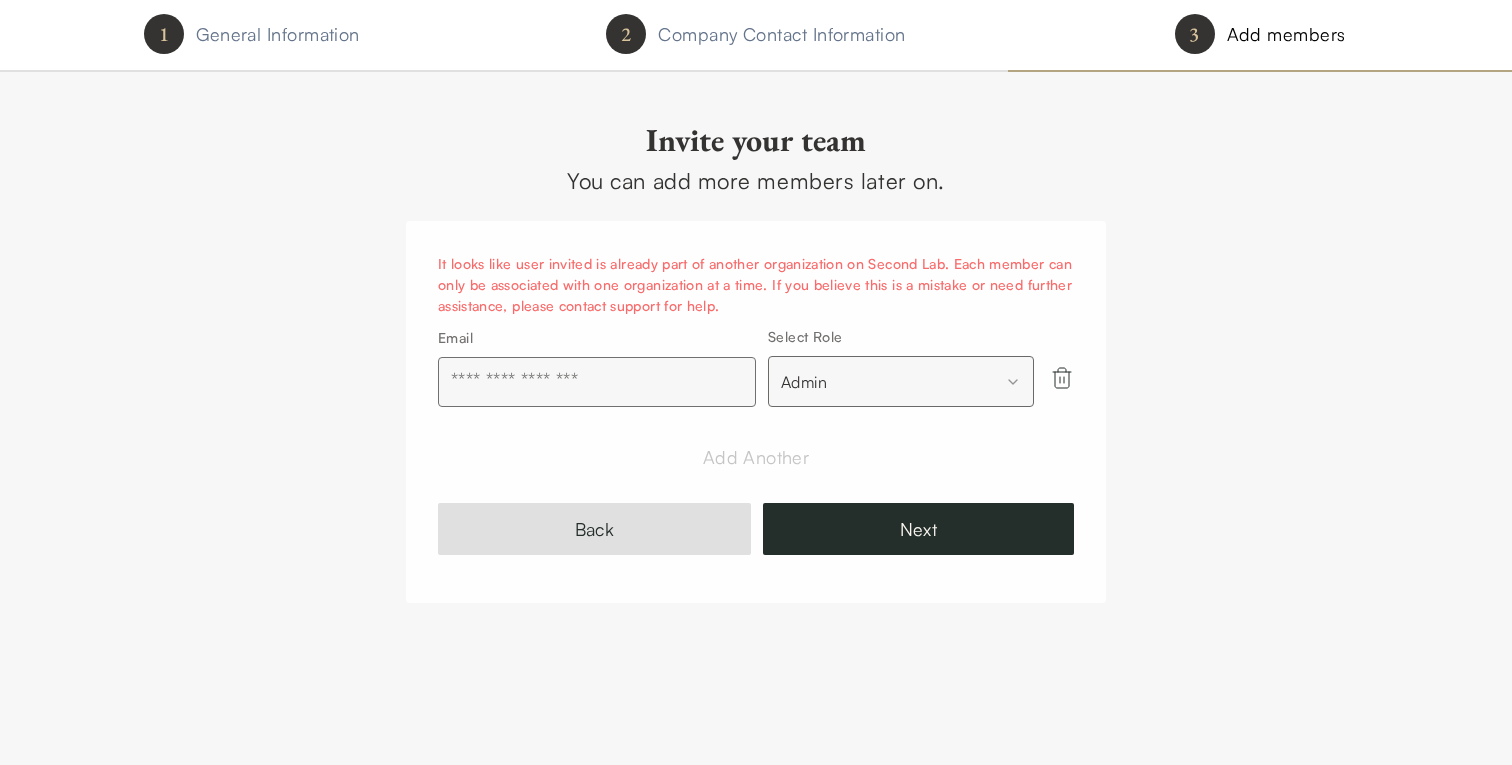 type 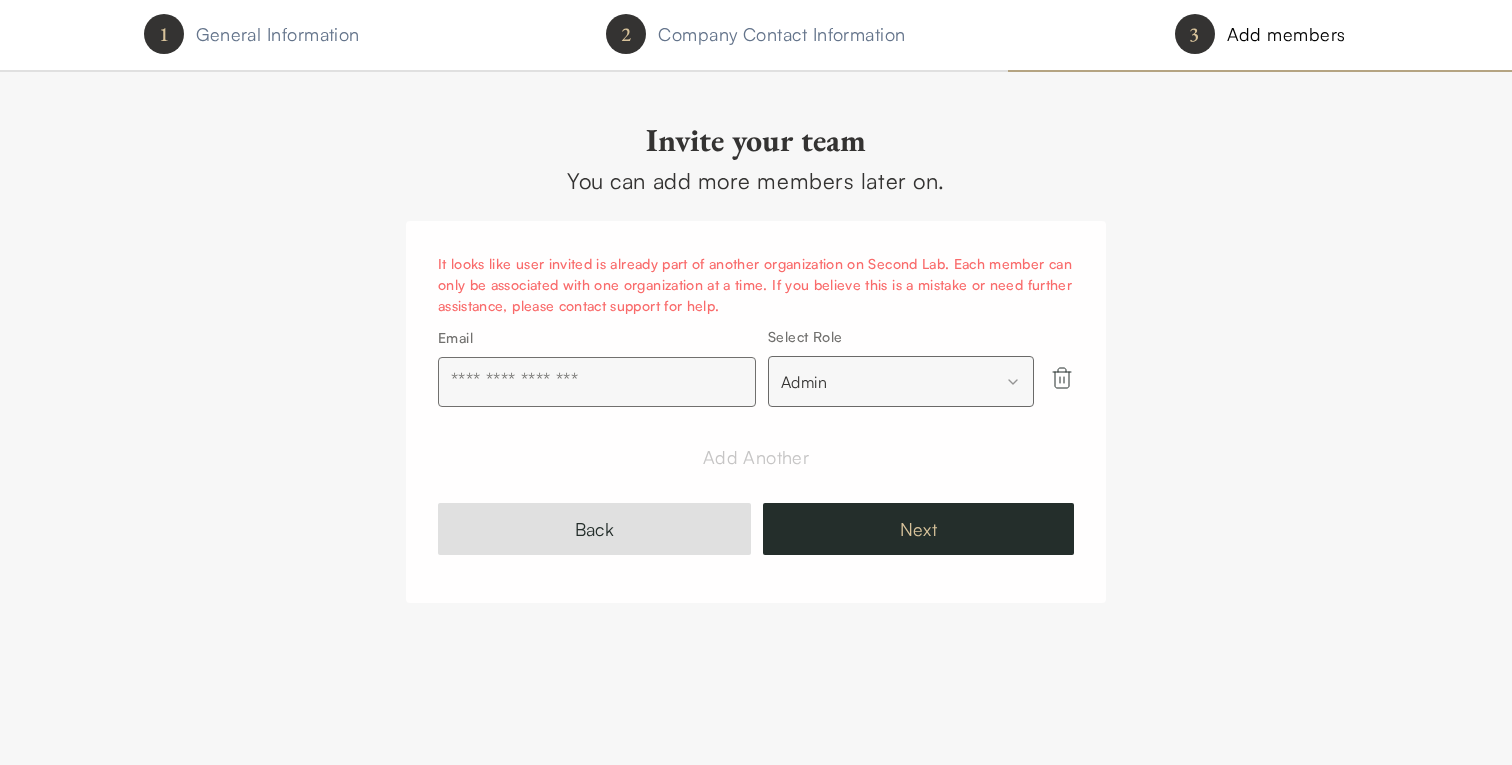 click on "Next" at bounding box center (918, 529) 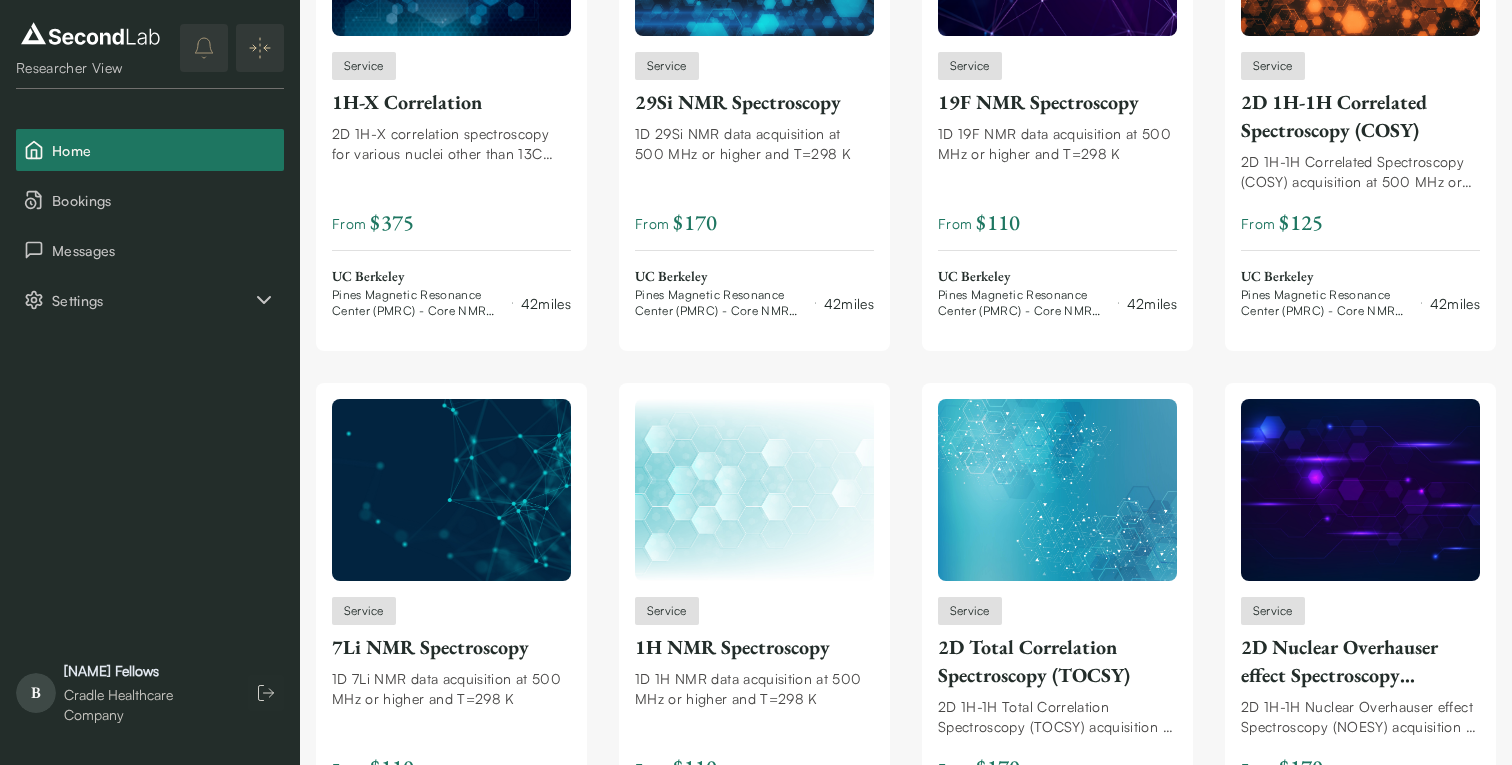 scroll, scrollTop: 3616, scrollLeft: 0, axis: vertical 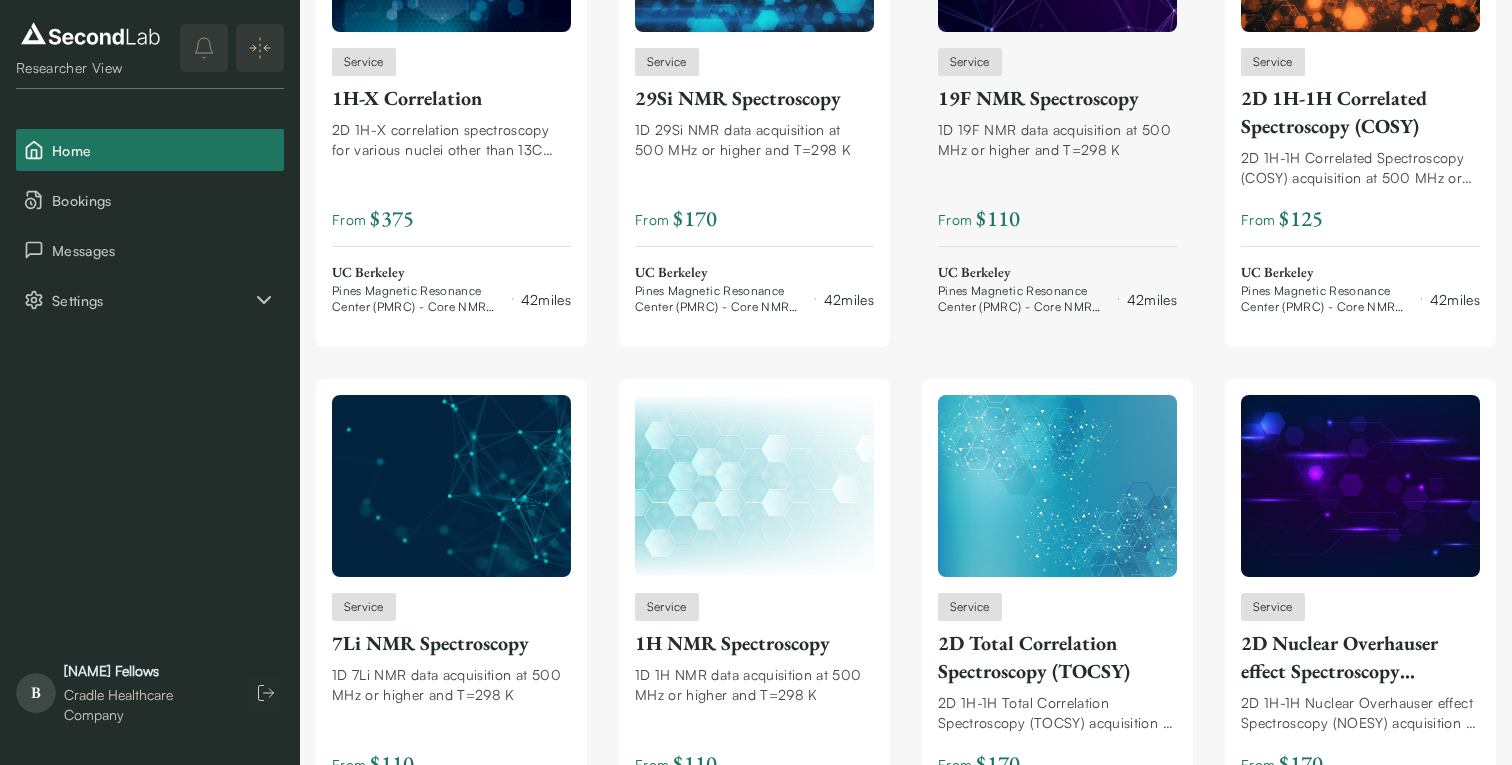 click on "19F NMR Spectroscopy" at bounding box center [1057, 98] 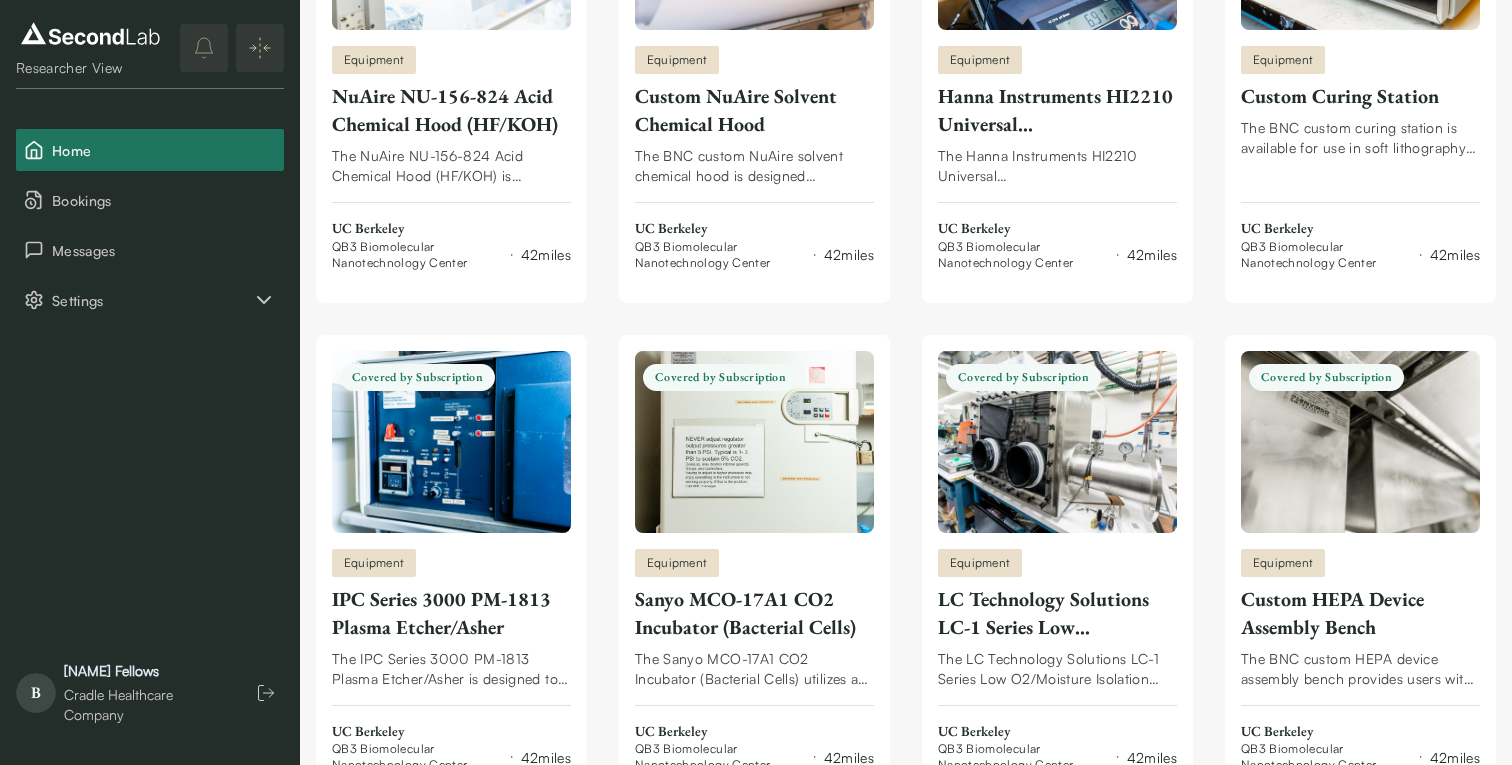 scroll, scrollTop: 13820, scrollLeft: 0, axis: vertical 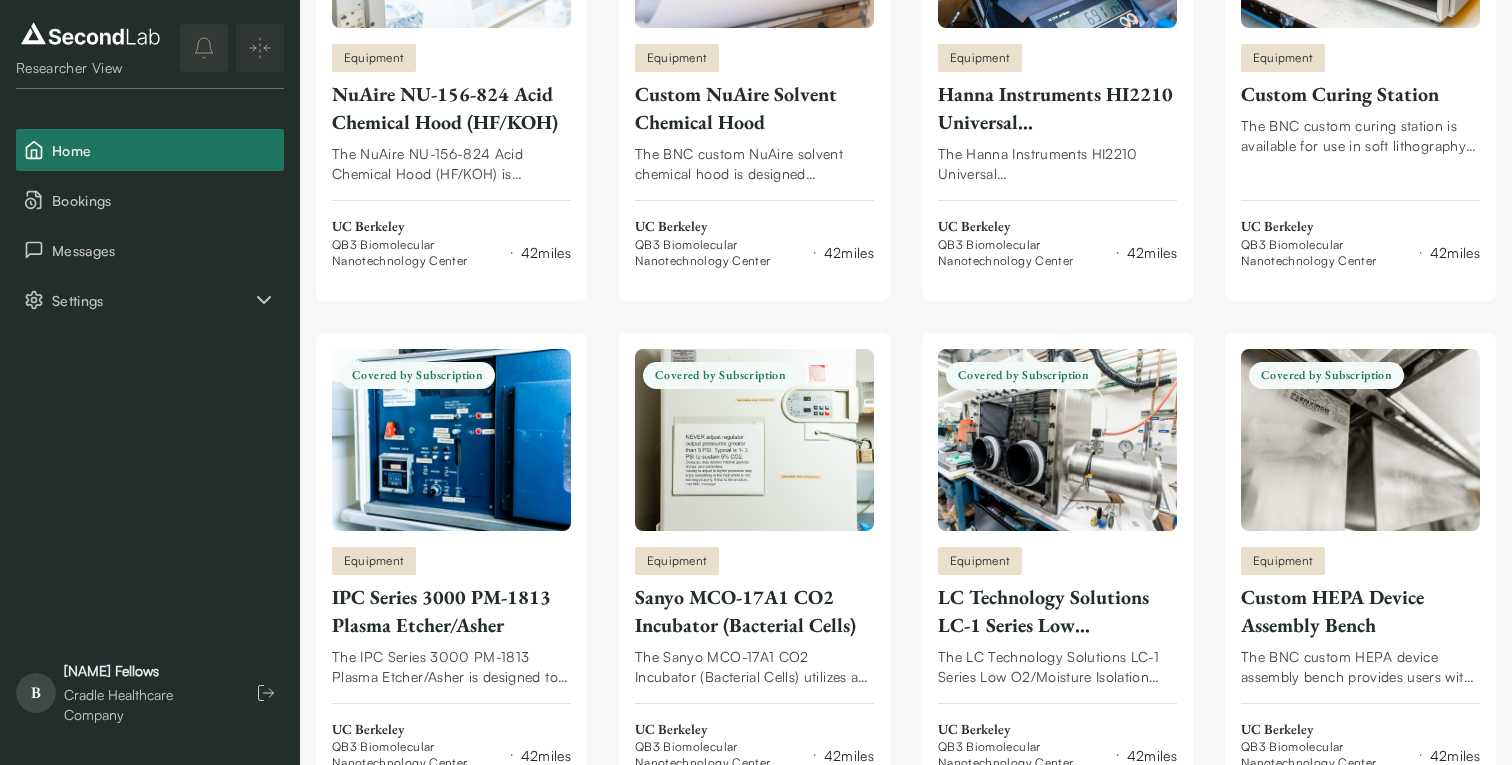 click at bounding box center [260, 48] 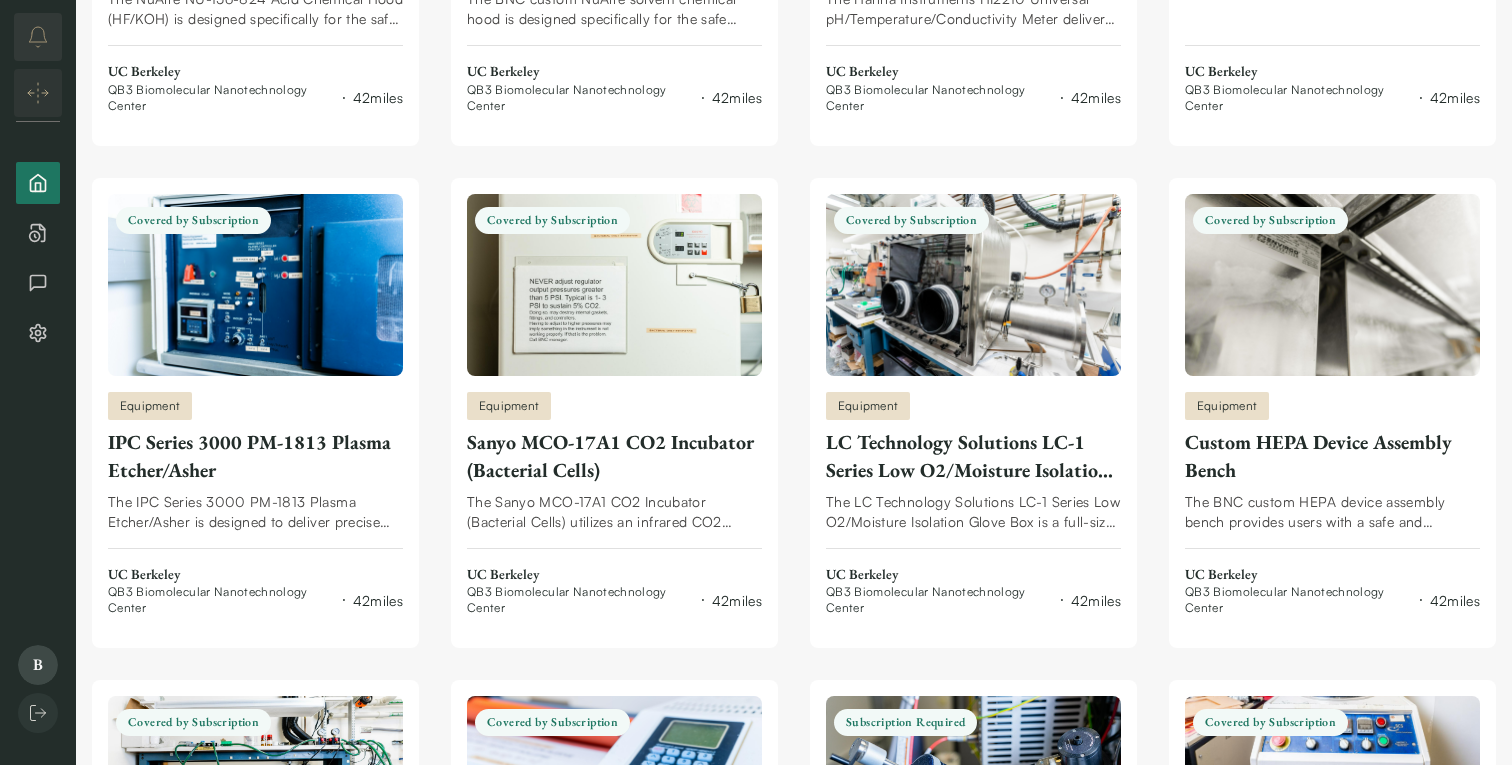 click at bounding box center (38, 93) 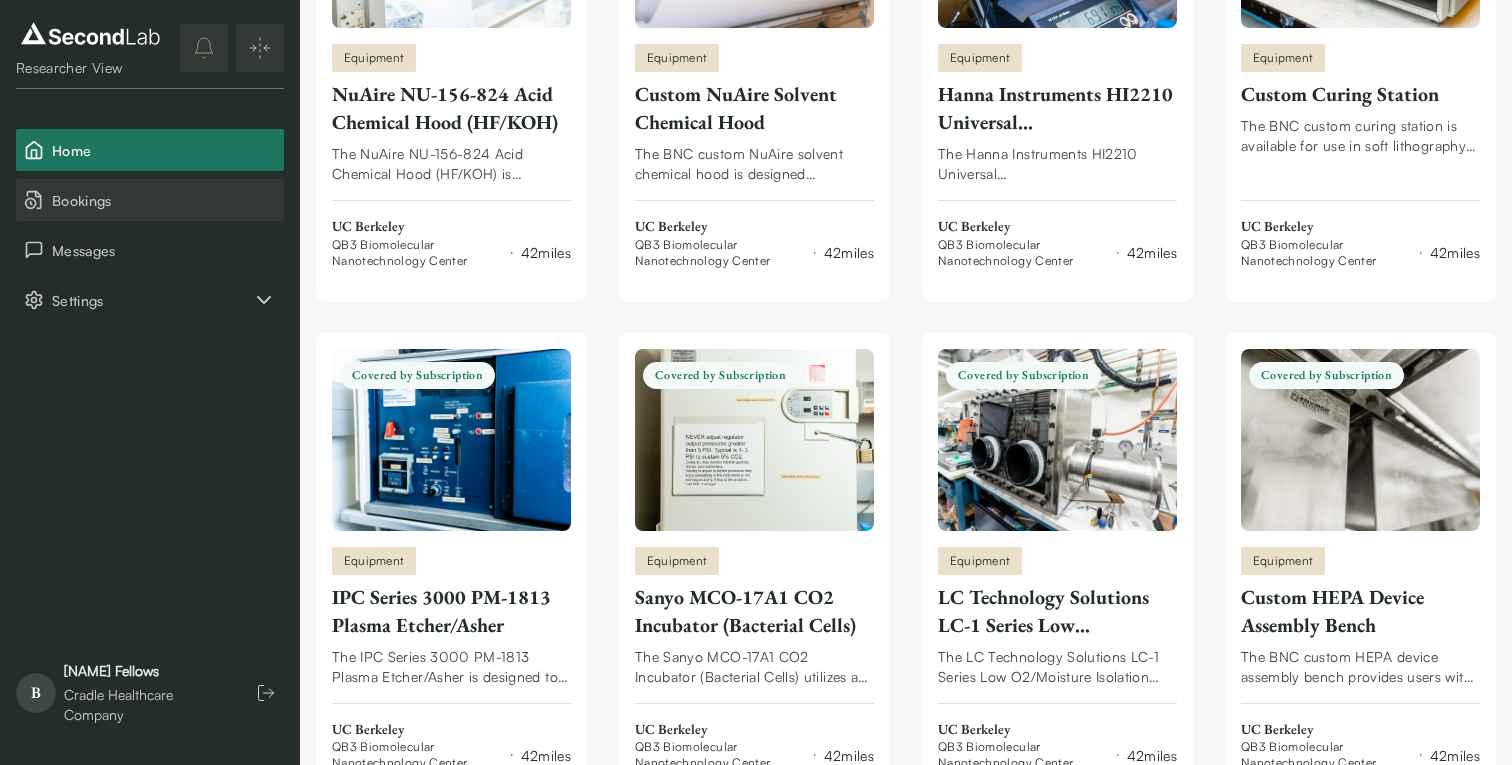 click on "Bookings" at bounding box center (164, 200) 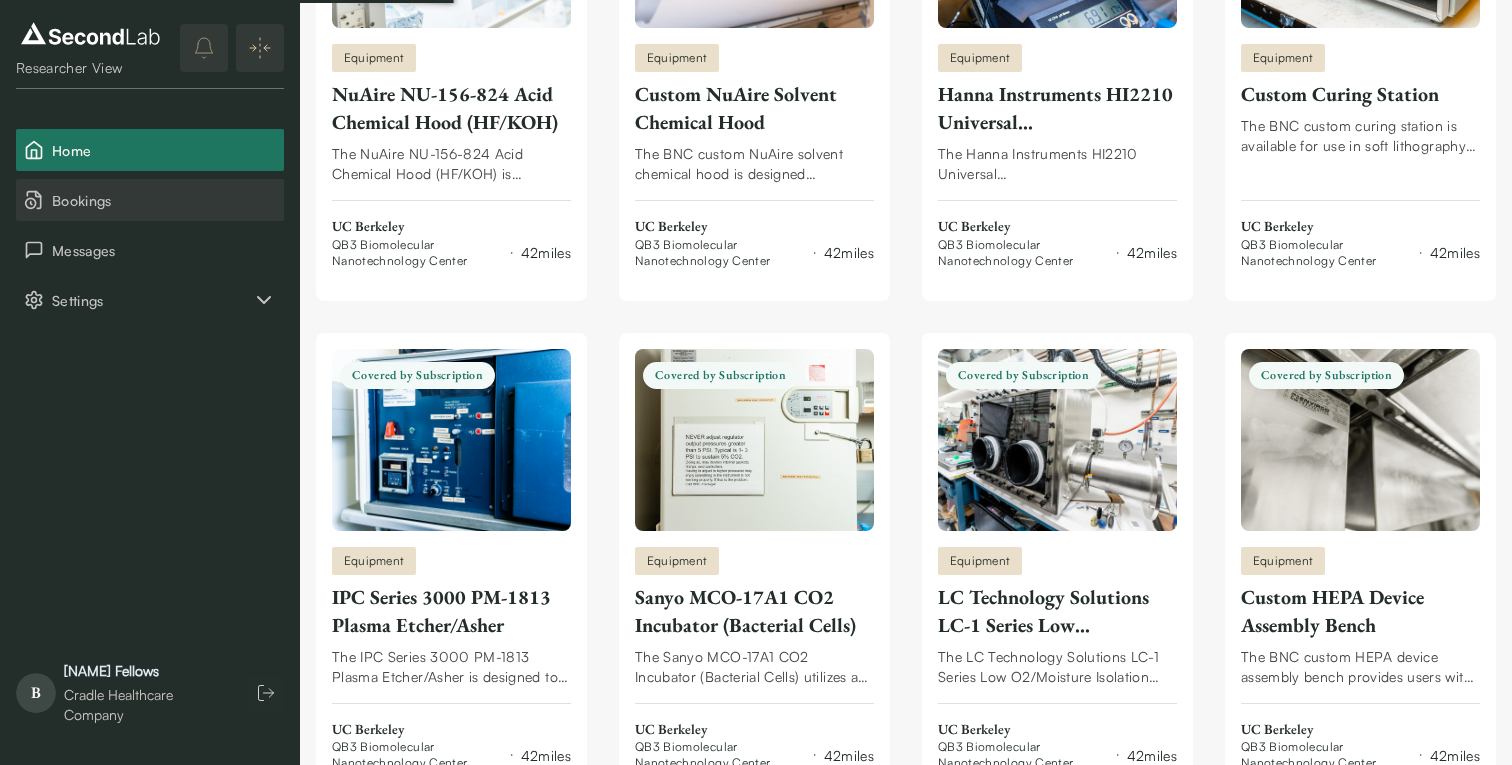 scroll, scrollTop: 0, scrollLeft: 0, axis: both 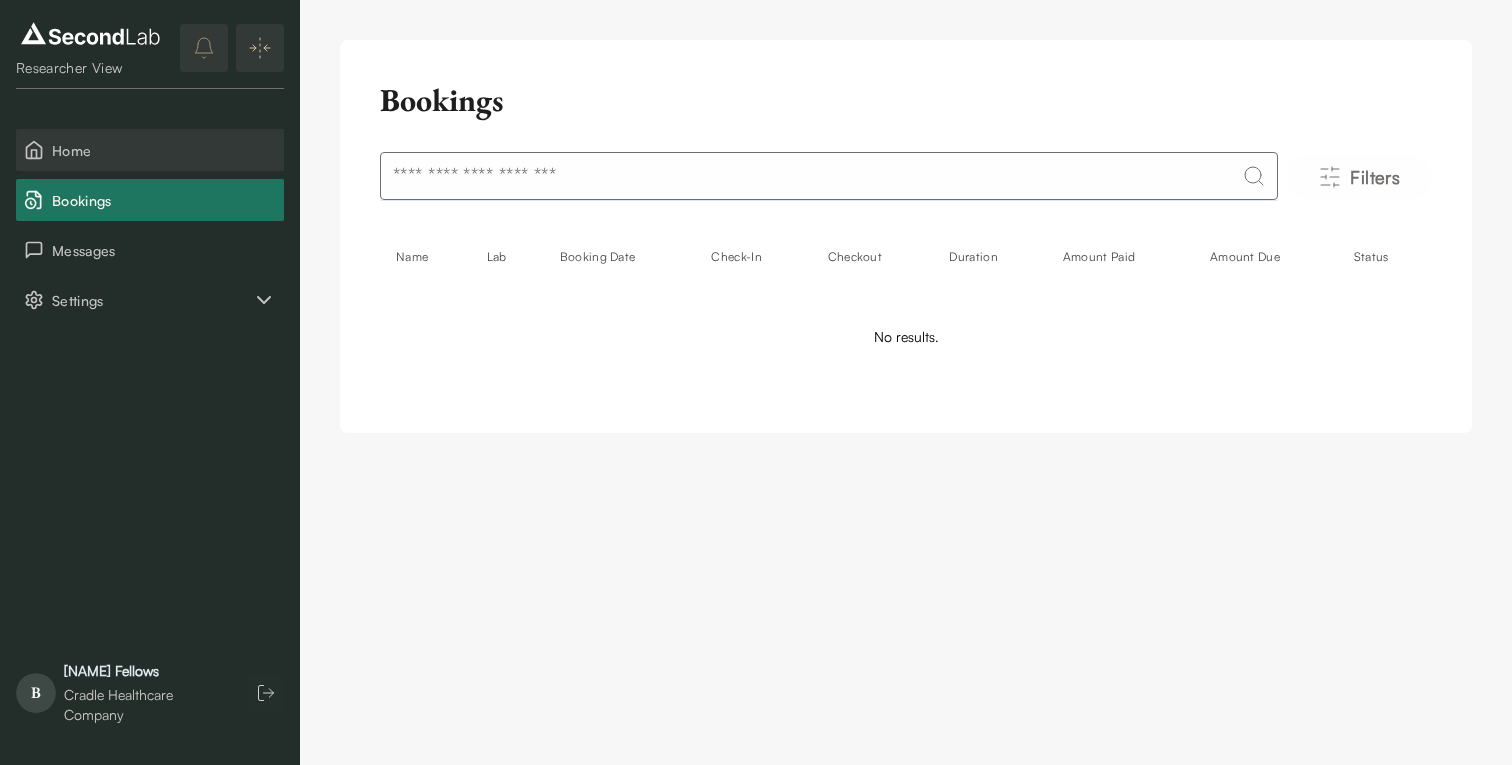 click on "Home" at bounding box center (164, 150) 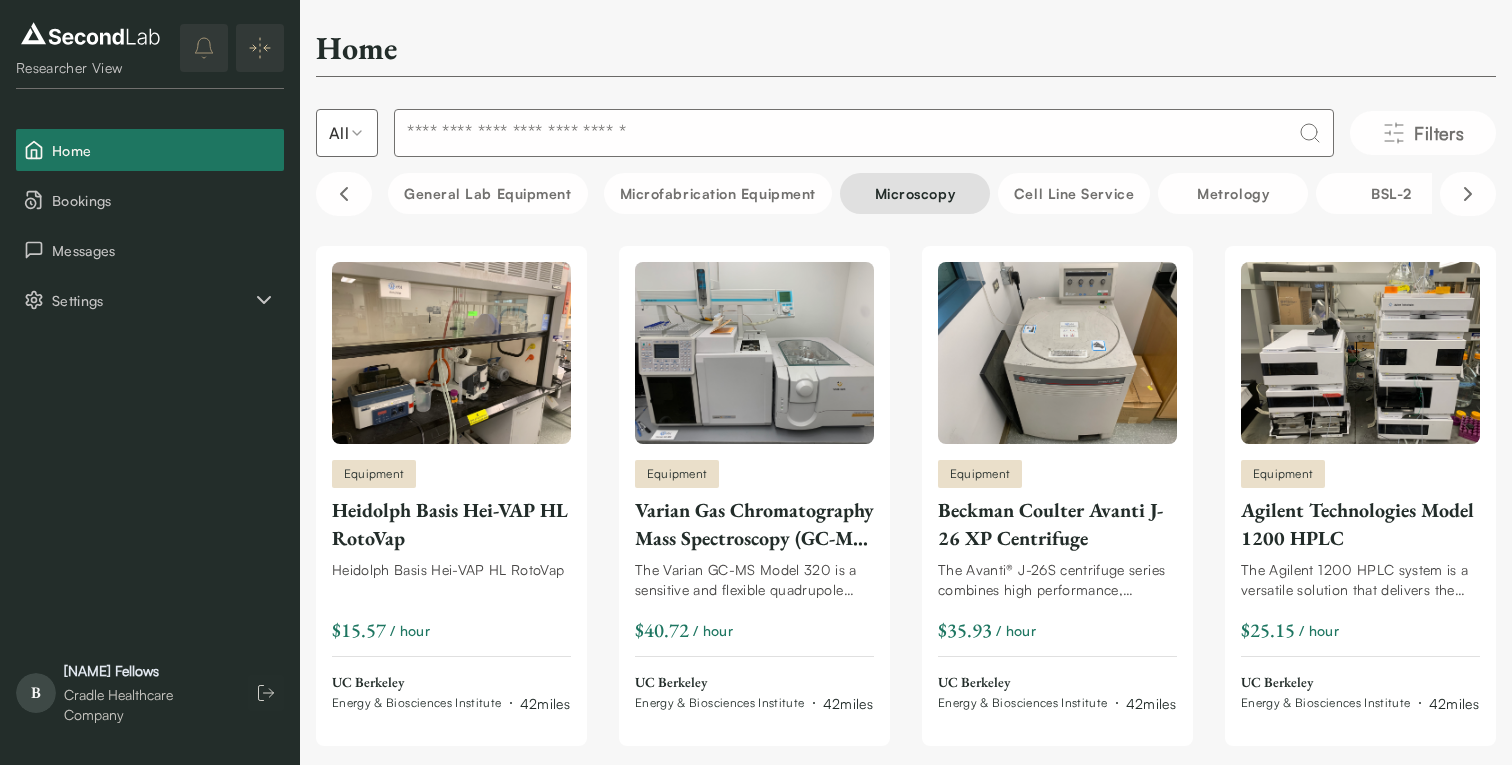 click on "Microscopy" at bounding box center (915, 193) 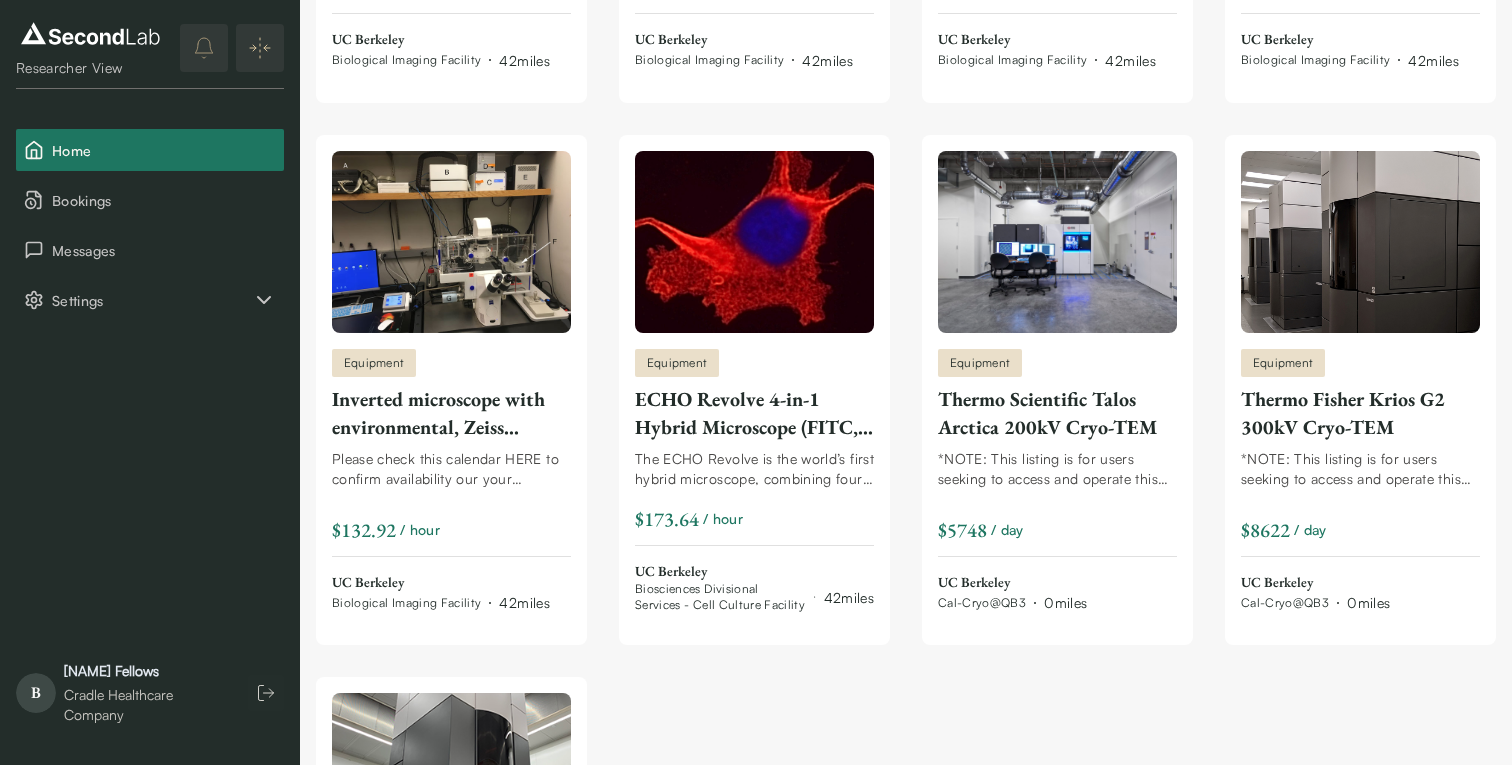 scroll, scrollTop: 2261, scrollLeft: 0, axis: vertical 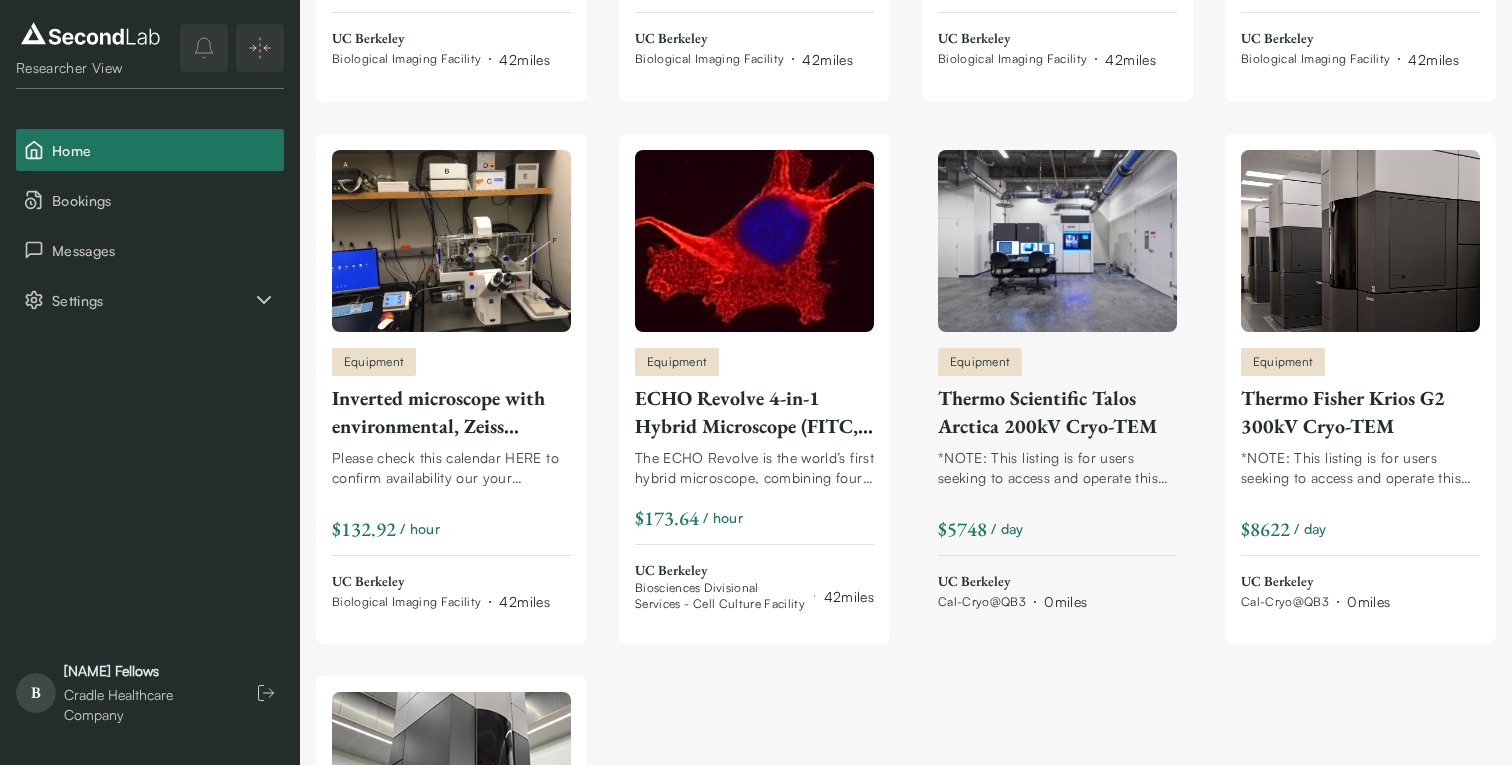 click on "Thermo Scientific Talos Arctica 200kV Cryo-TEM" at bounding box center (1057, 412) 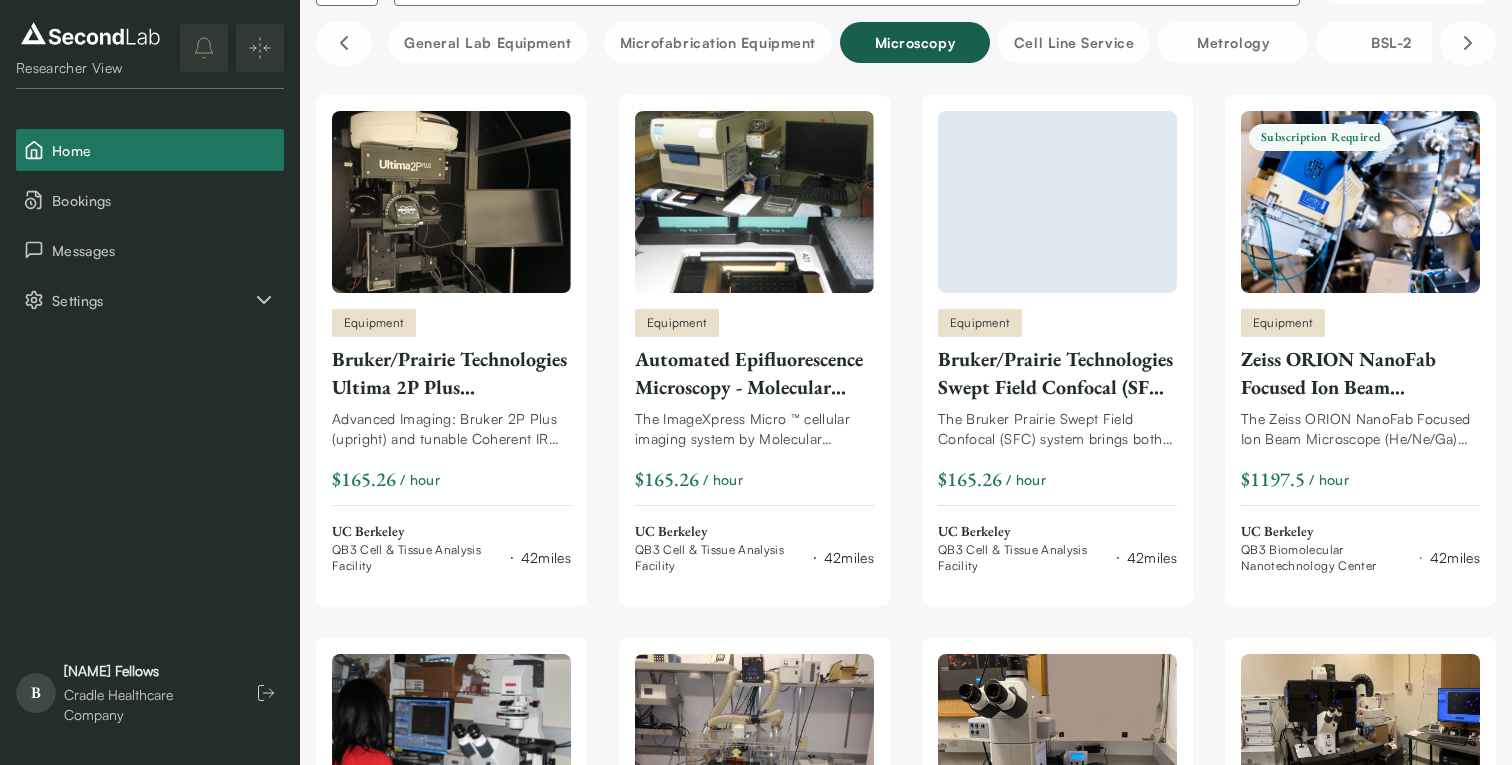 scroll, scrollTop: 131, scrollLeft: 0, axis: vertical 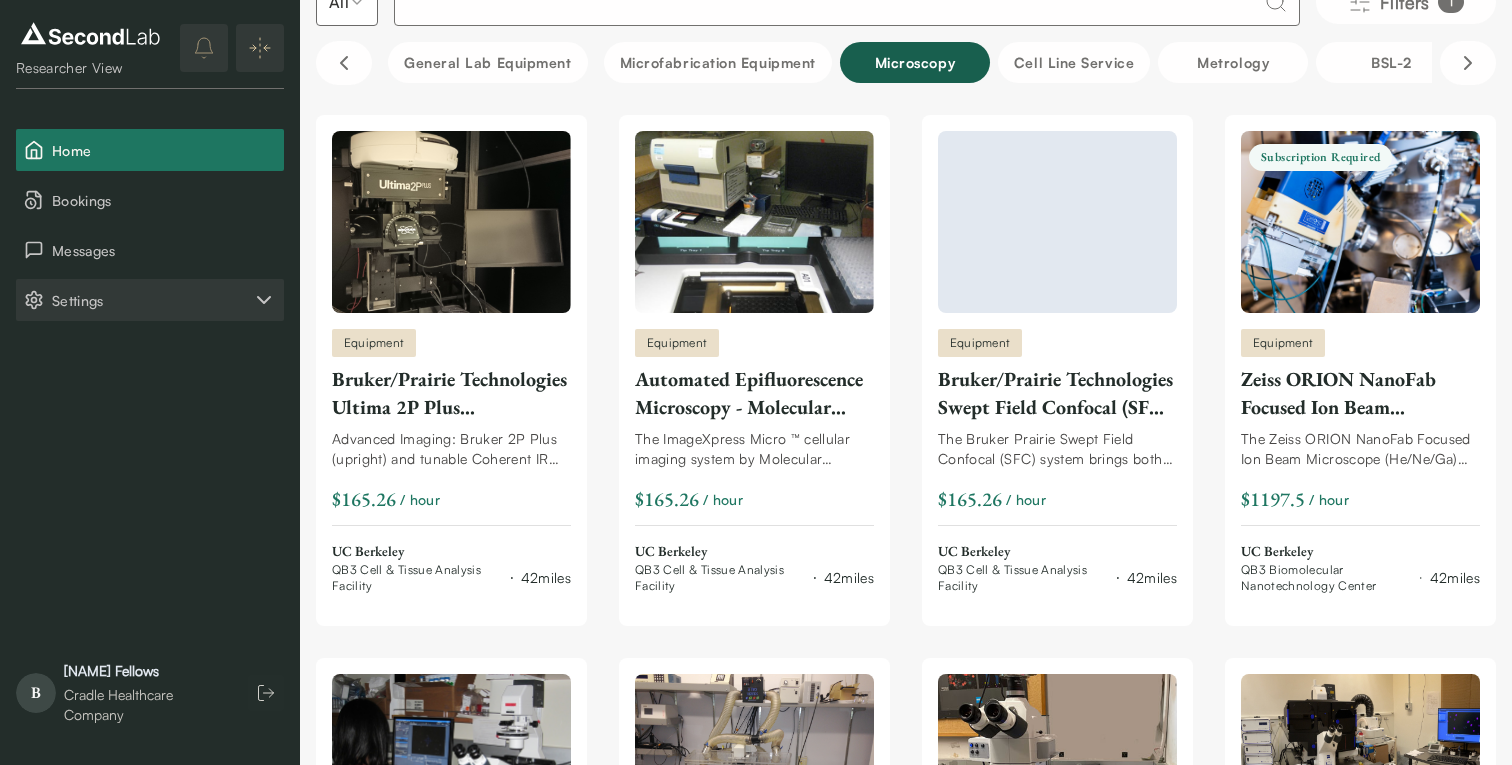 click on "Settings" at bounding box center (150, 300) 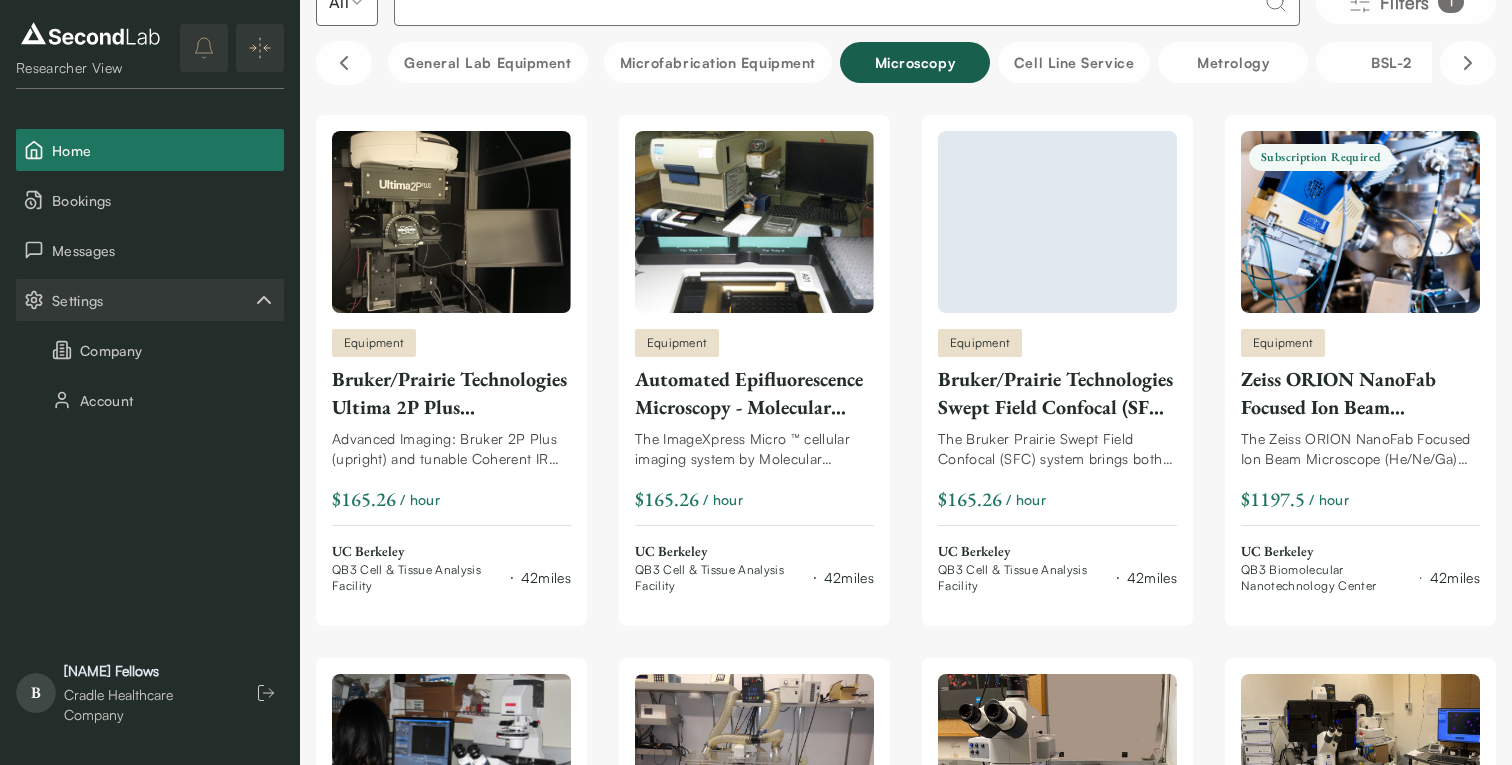 click on "Settings" at bounding box center (150, 300) 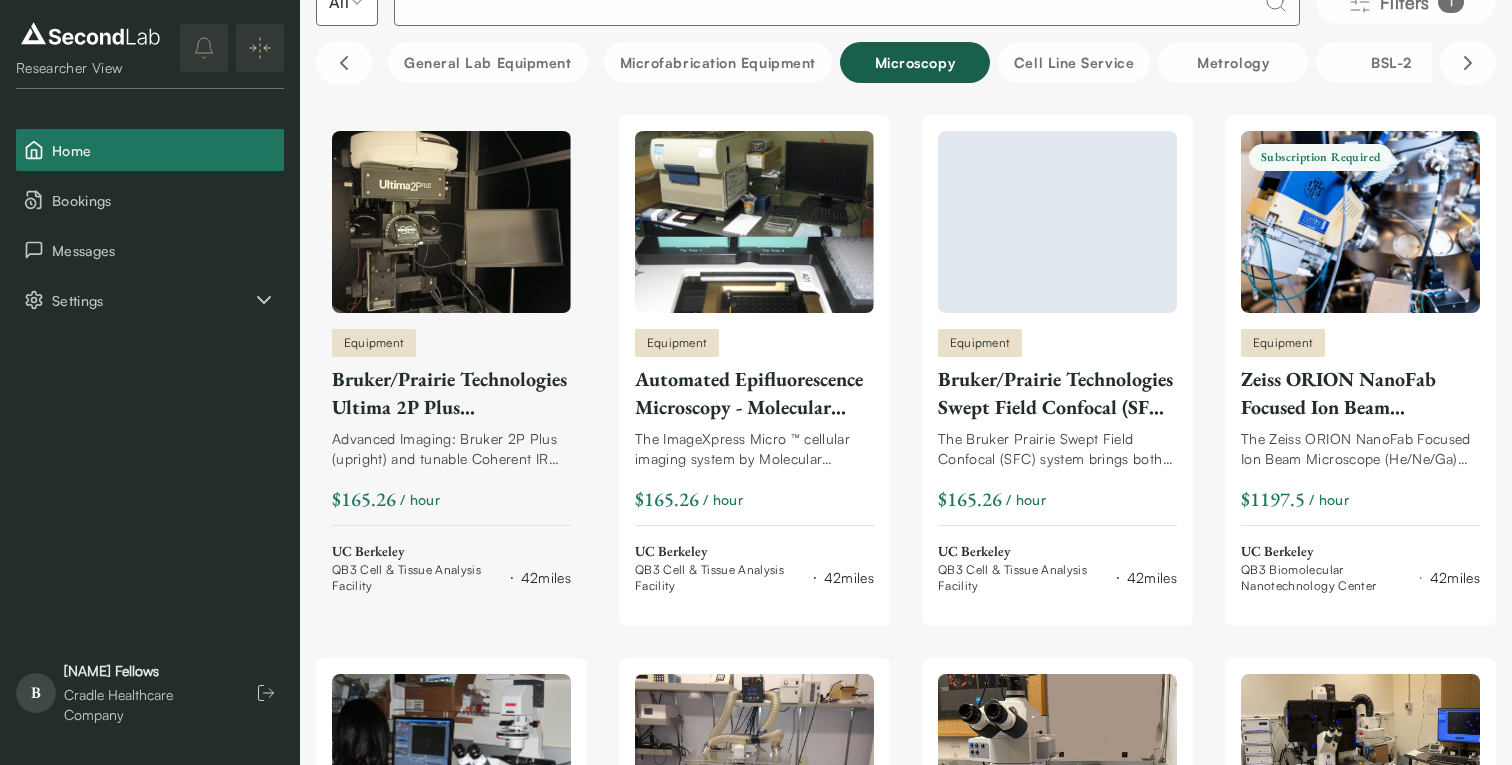 scroll, scrollTop: 0, scrollLeft: 0, axis: both 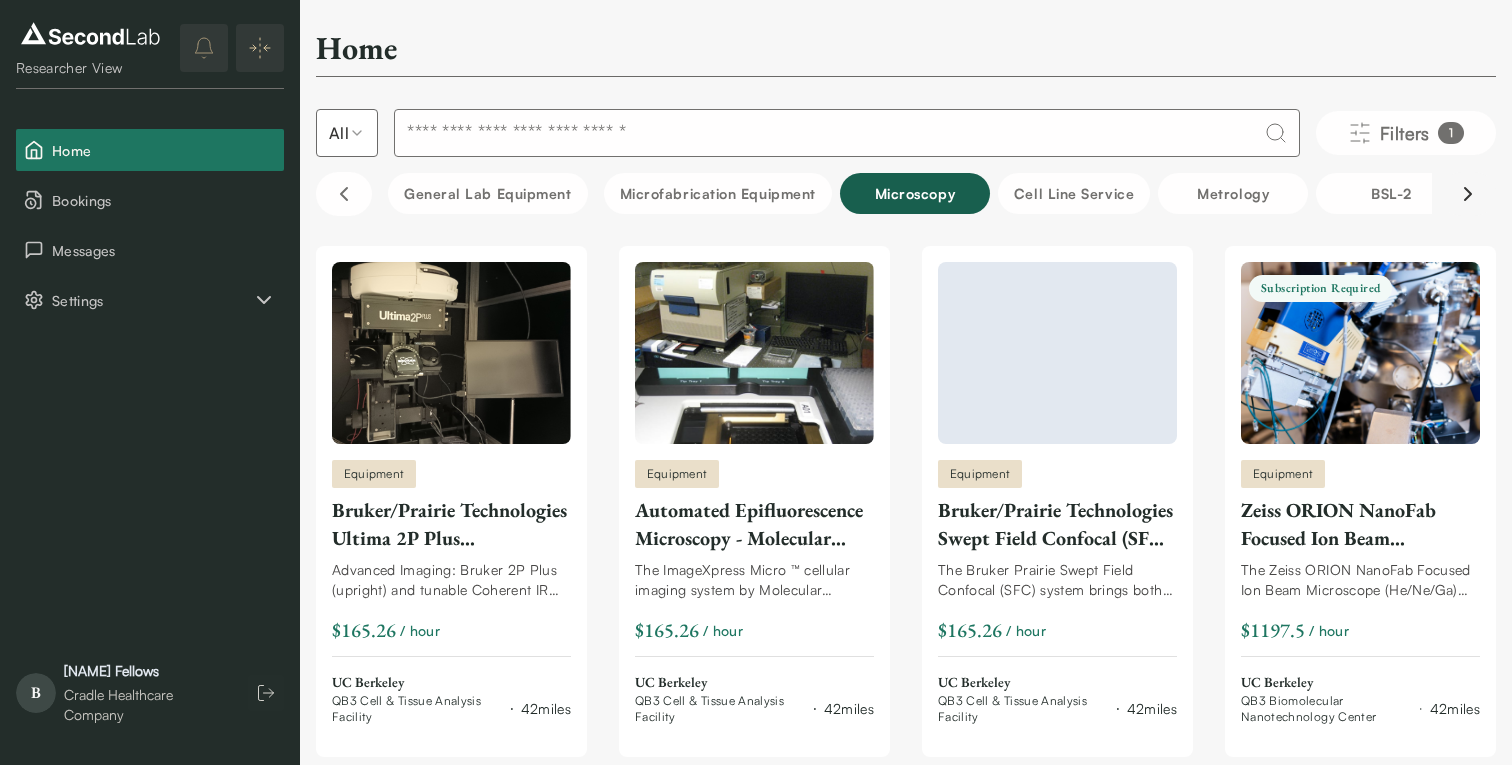 click 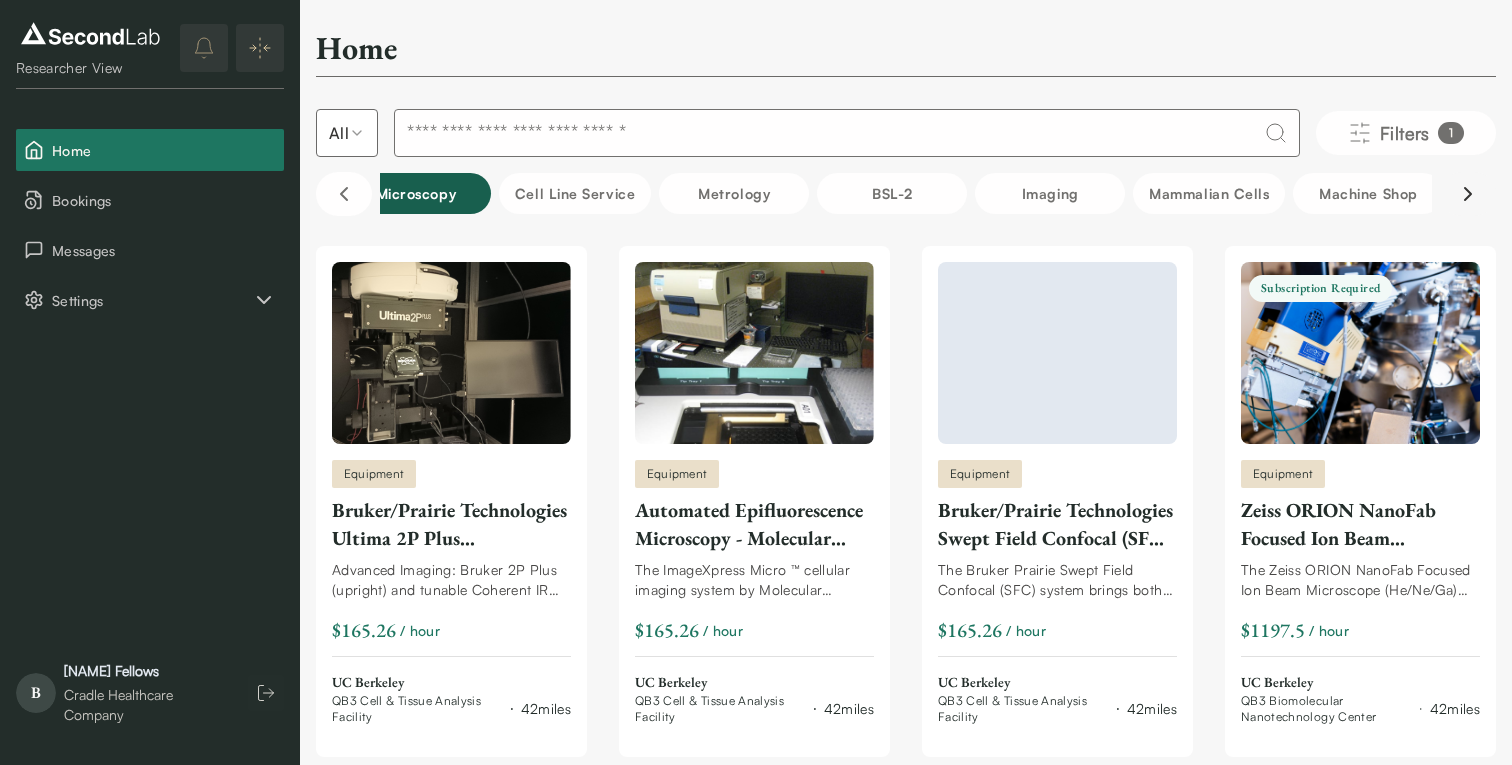 scroll, scrollTop: 0, scrollLeft: 500, axis: horizontal 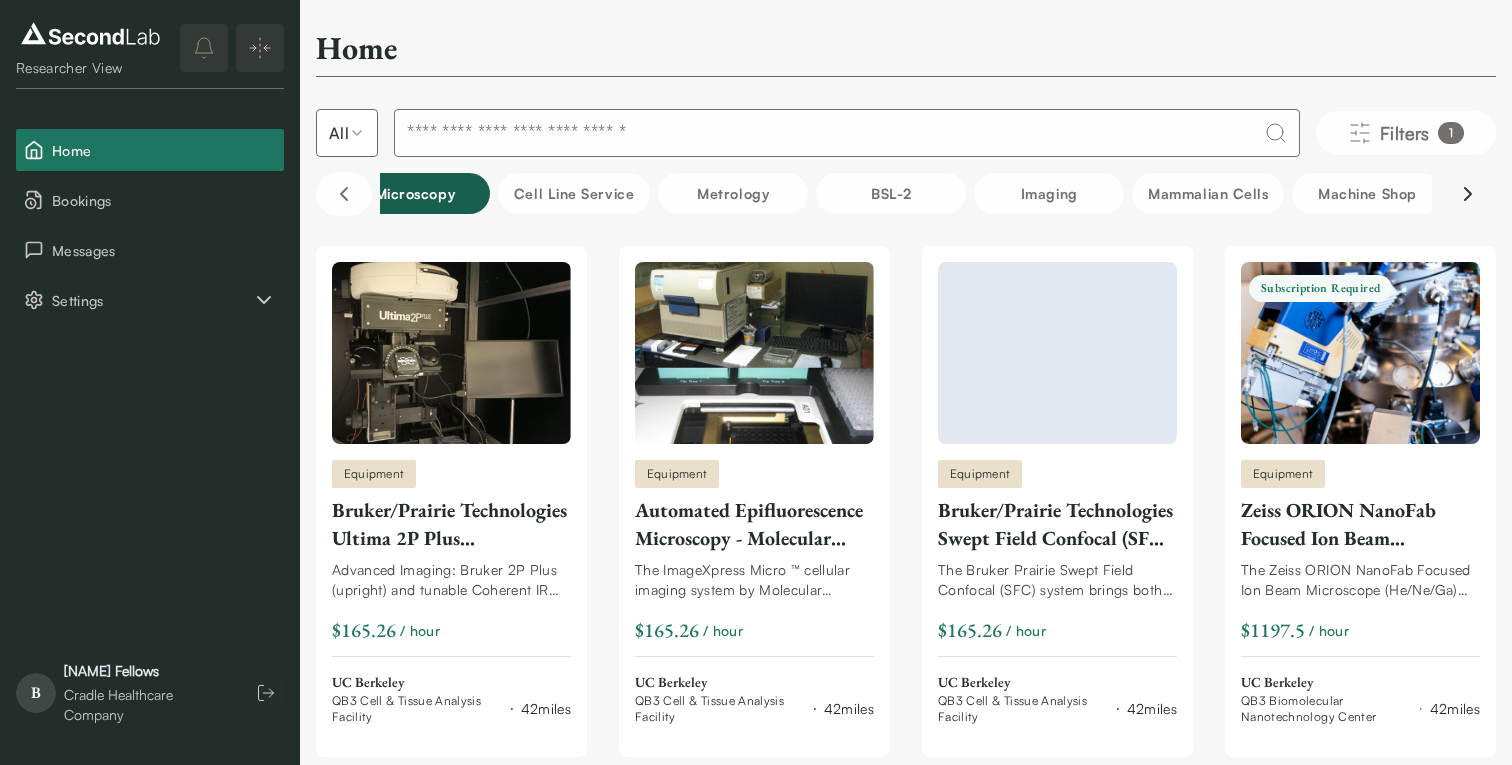 click 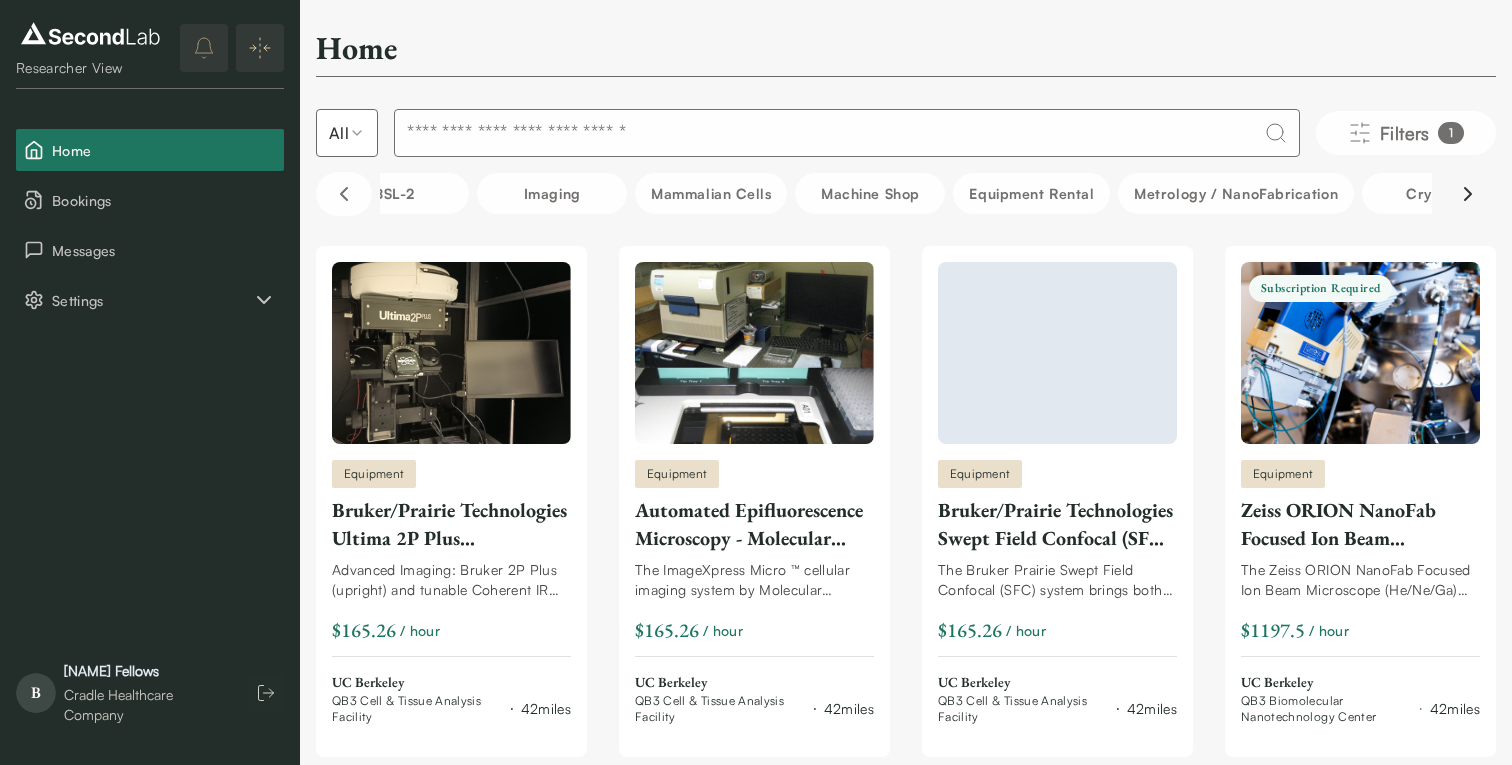 scroll, scrollTop: 0, scrollLeft: 1000, axis: horizontal 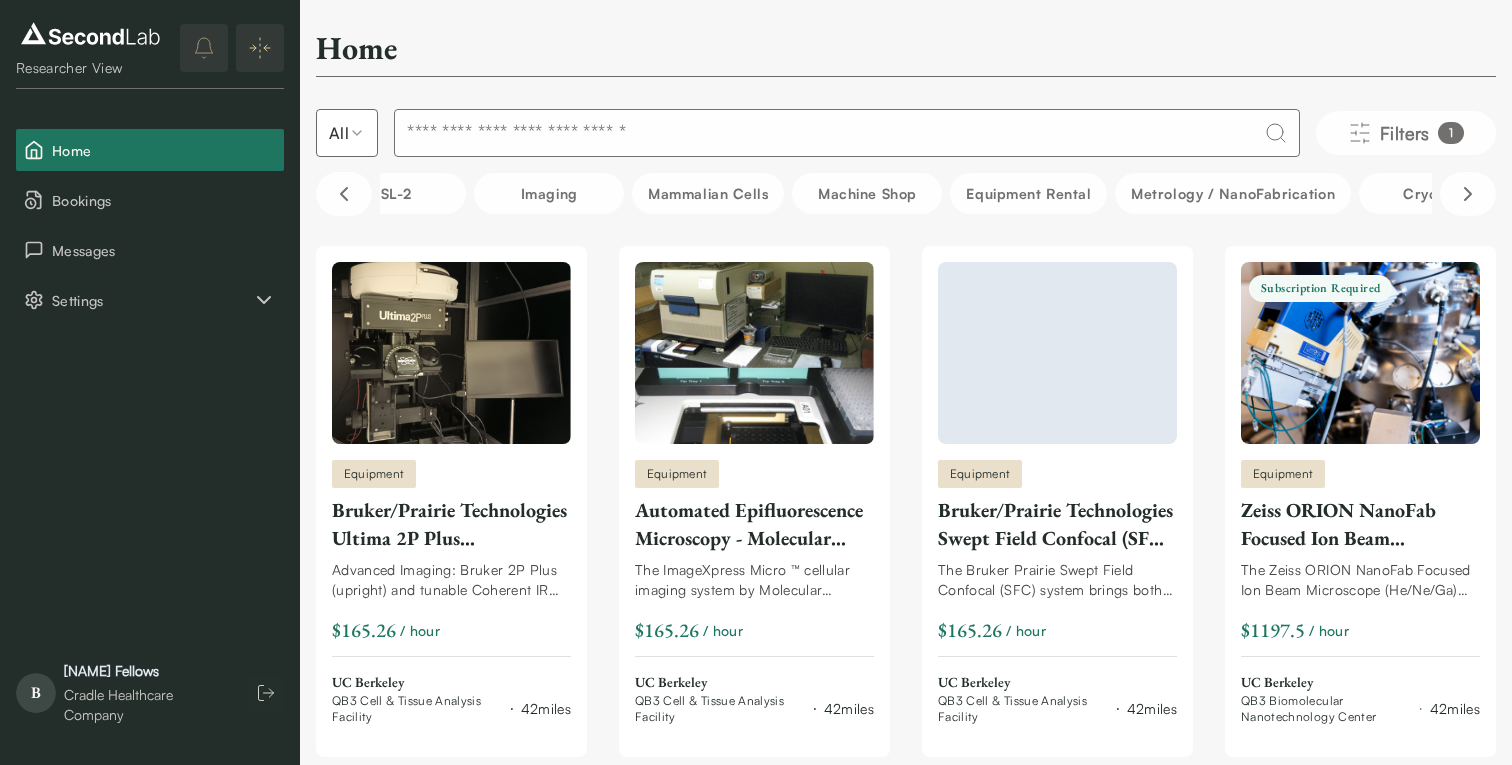 click at bounding box center [847, 133] 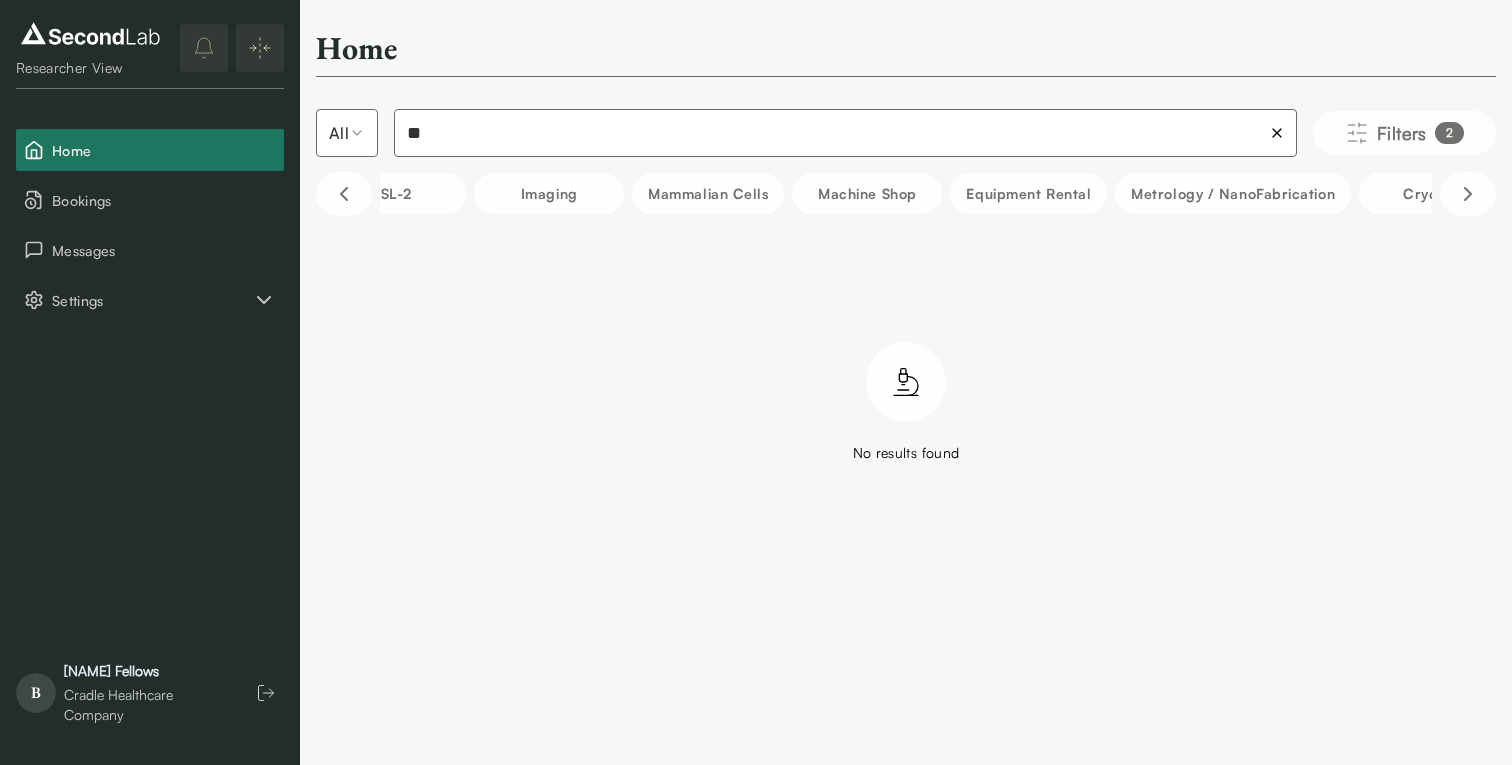 type on "*" 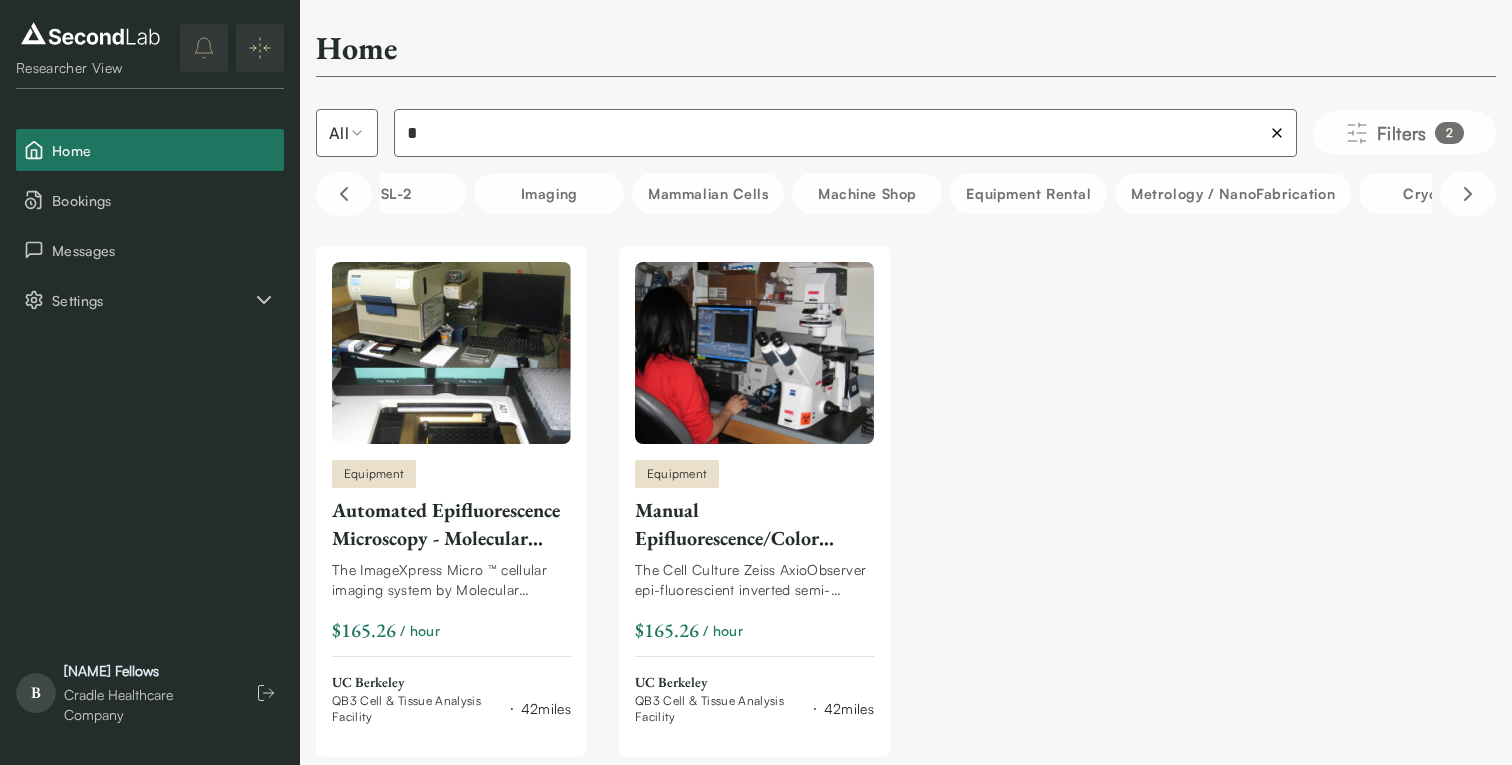 scroll, scrollTop: 67, scrollLeft: 0, axis: vertical 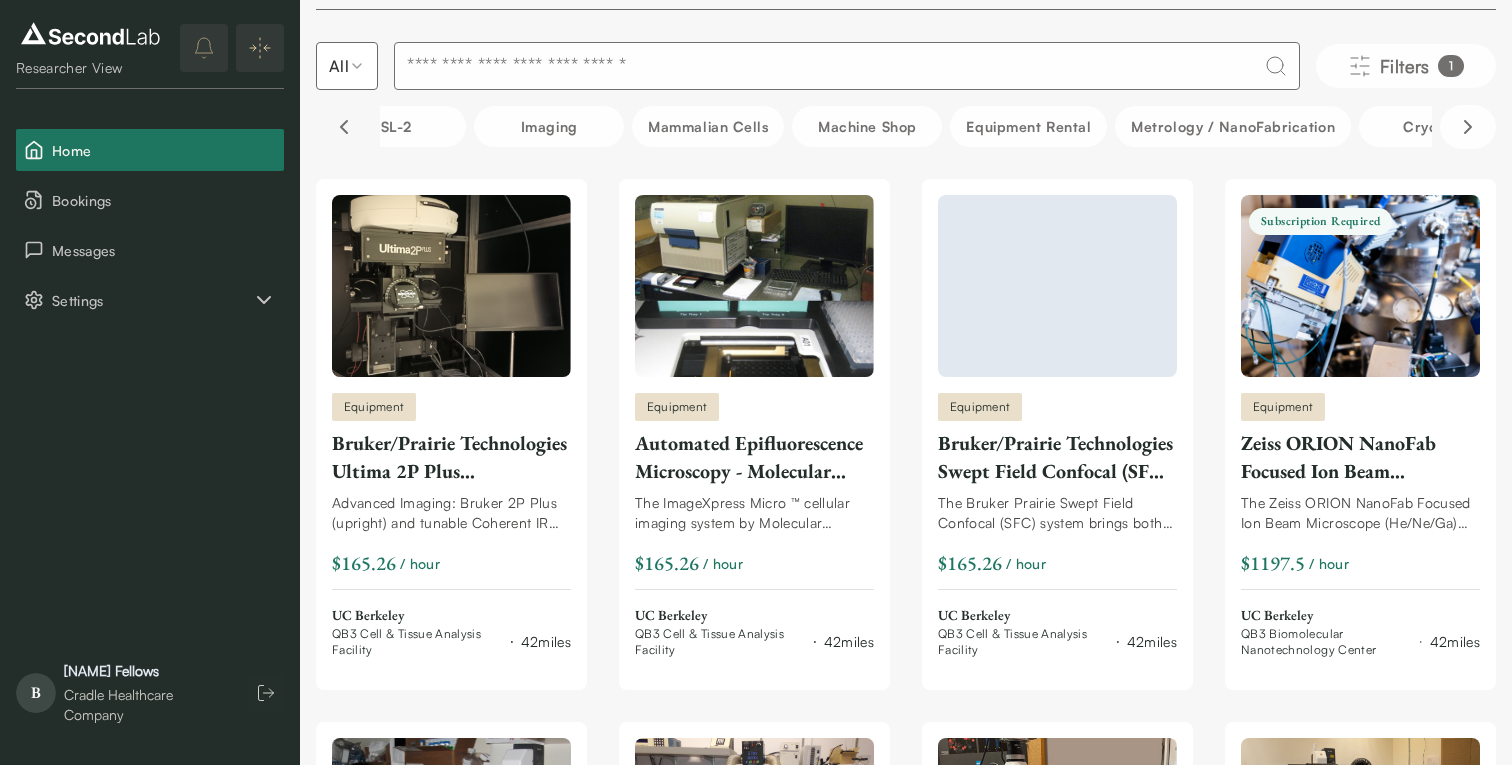 click at bounding box center (344, 127) 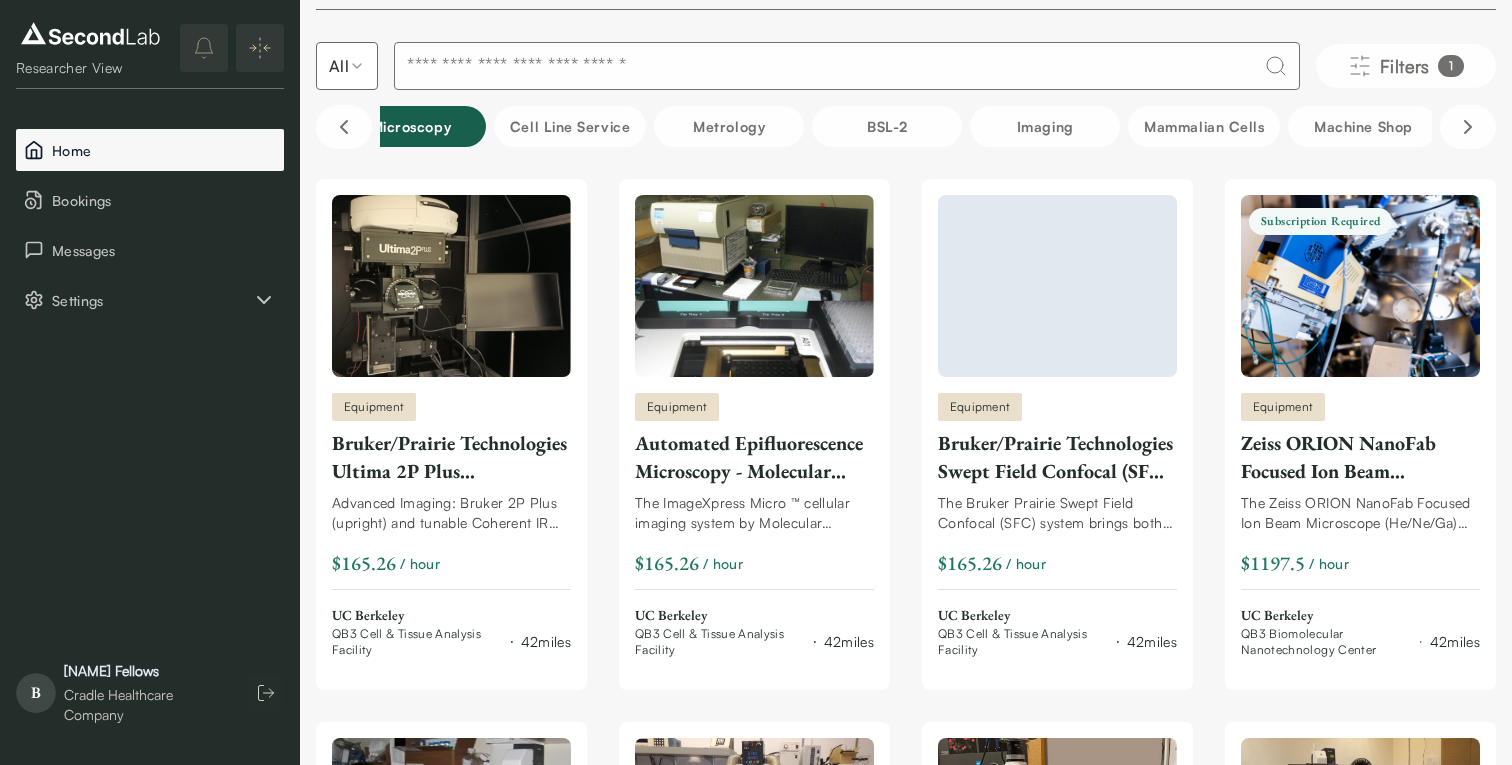 scroll, scrollTop: 0, scrollLeft: 500, axis: horizontal 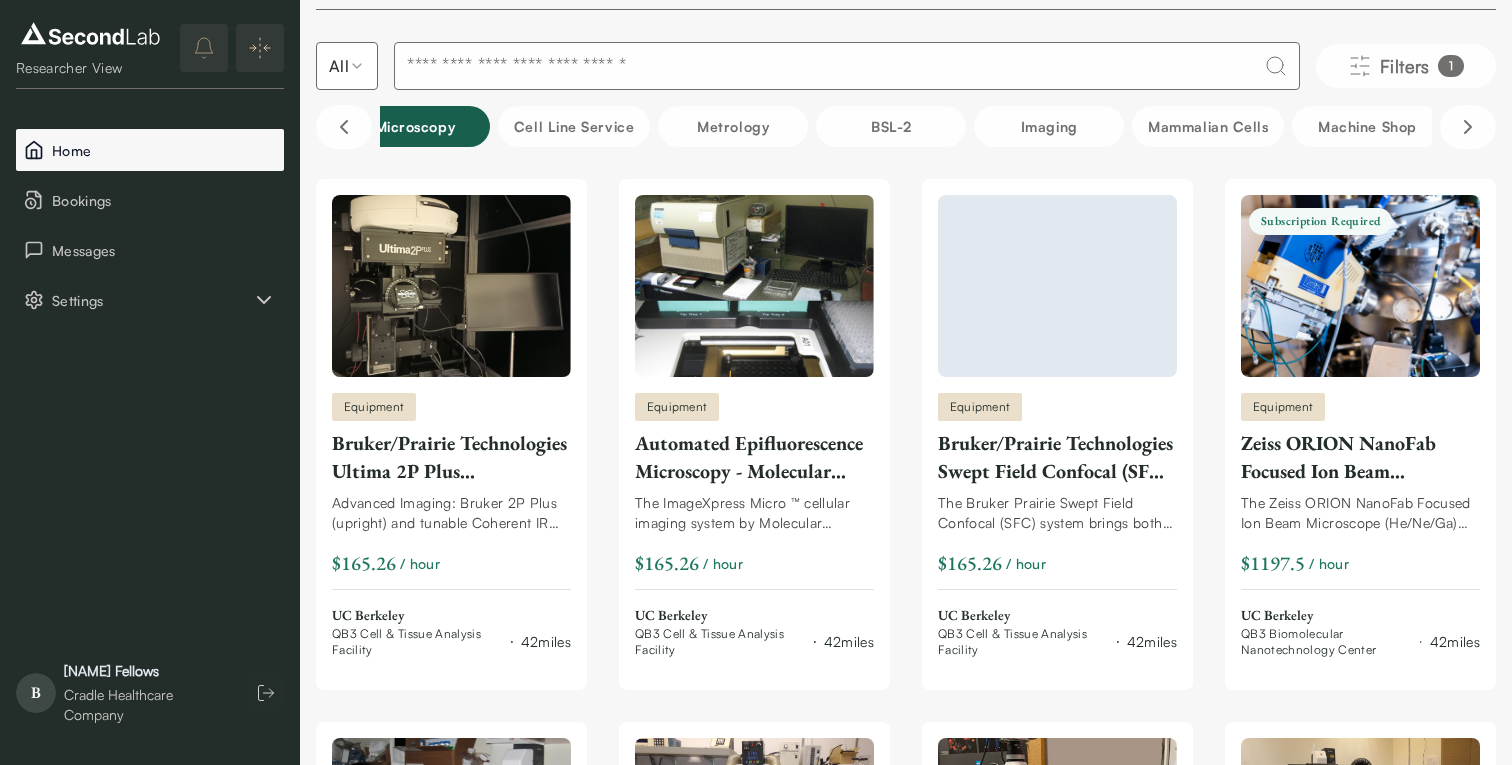 click on "Home" at bounding box center (150, 150) 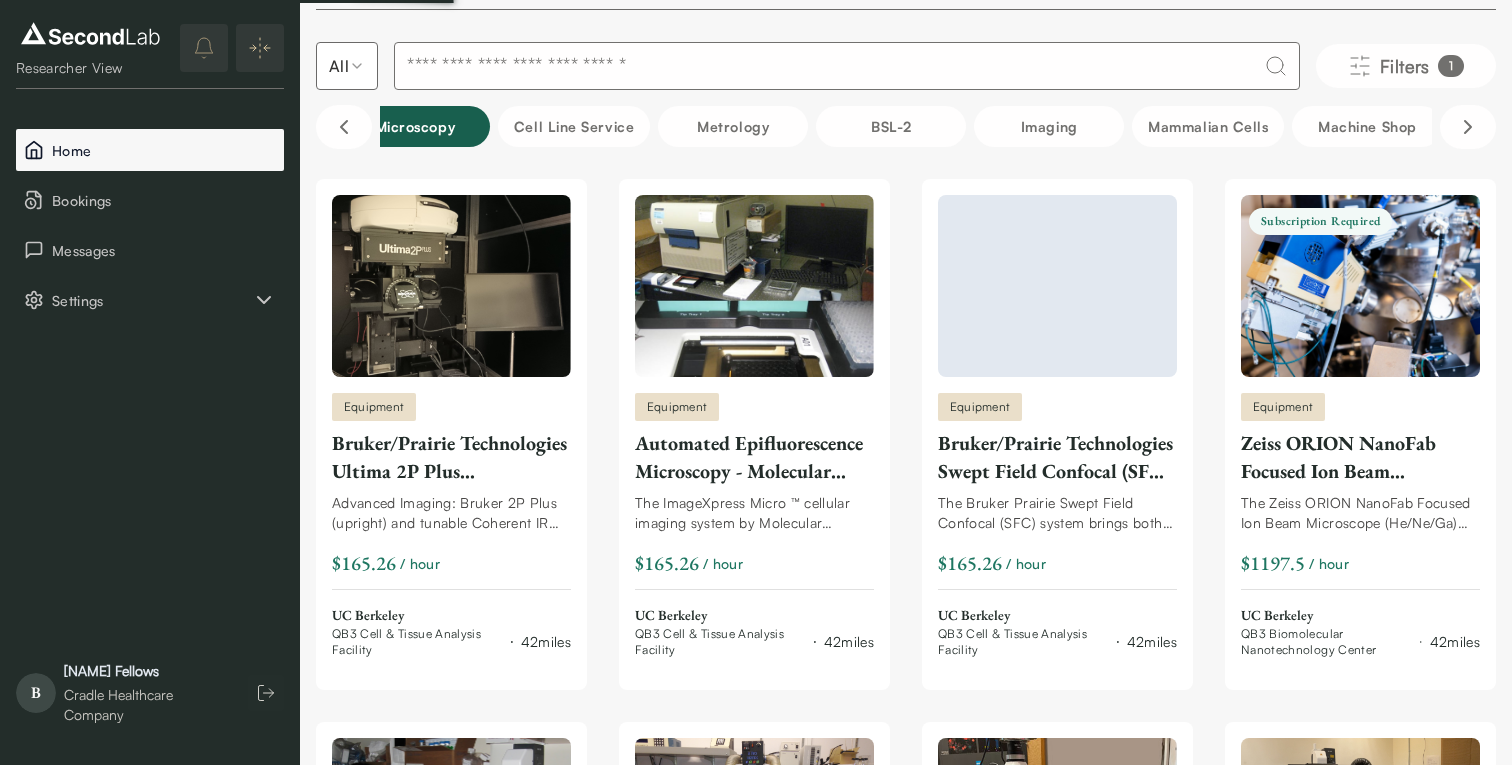scroll, scrollTop: 0, scrollLeft: 0, axis: both 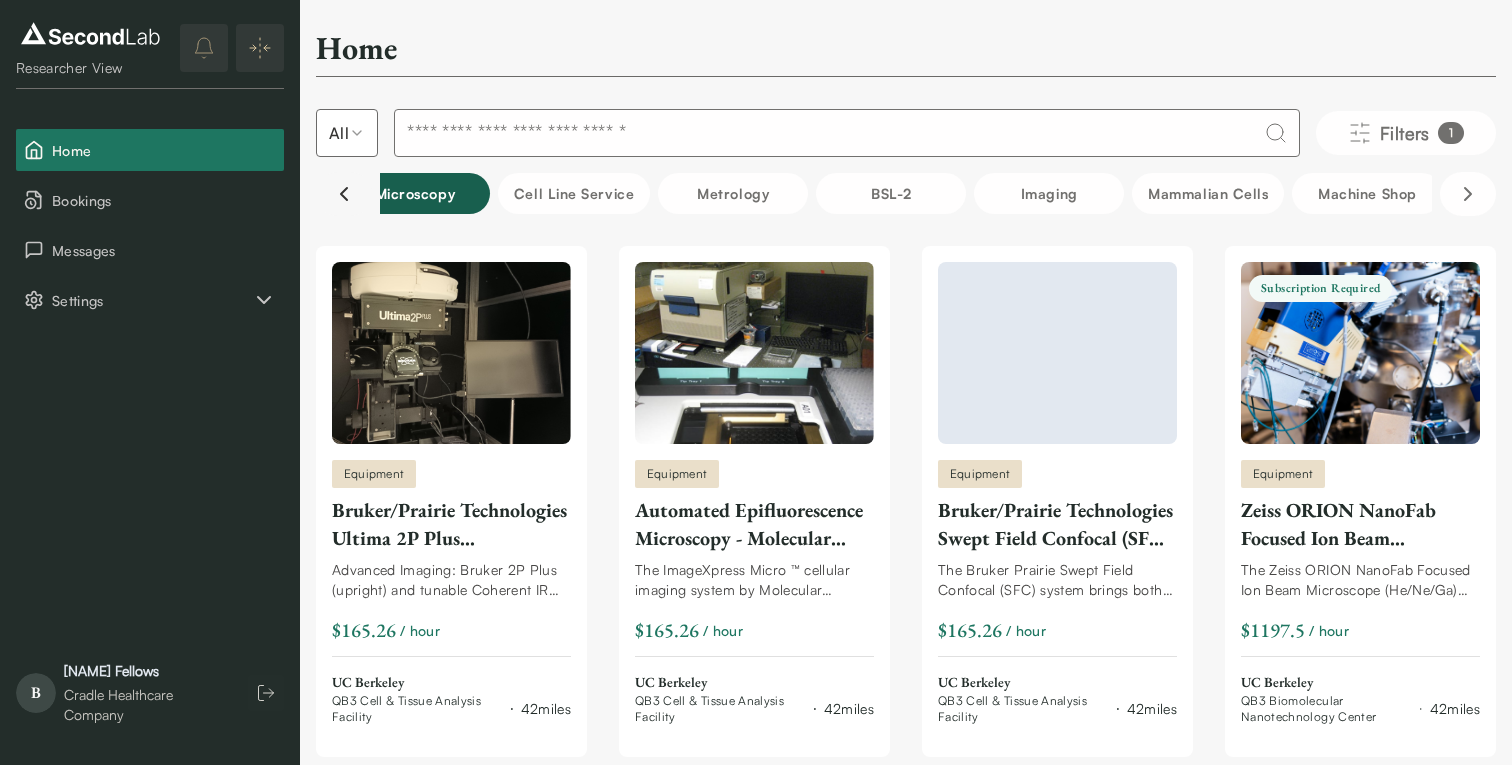 click 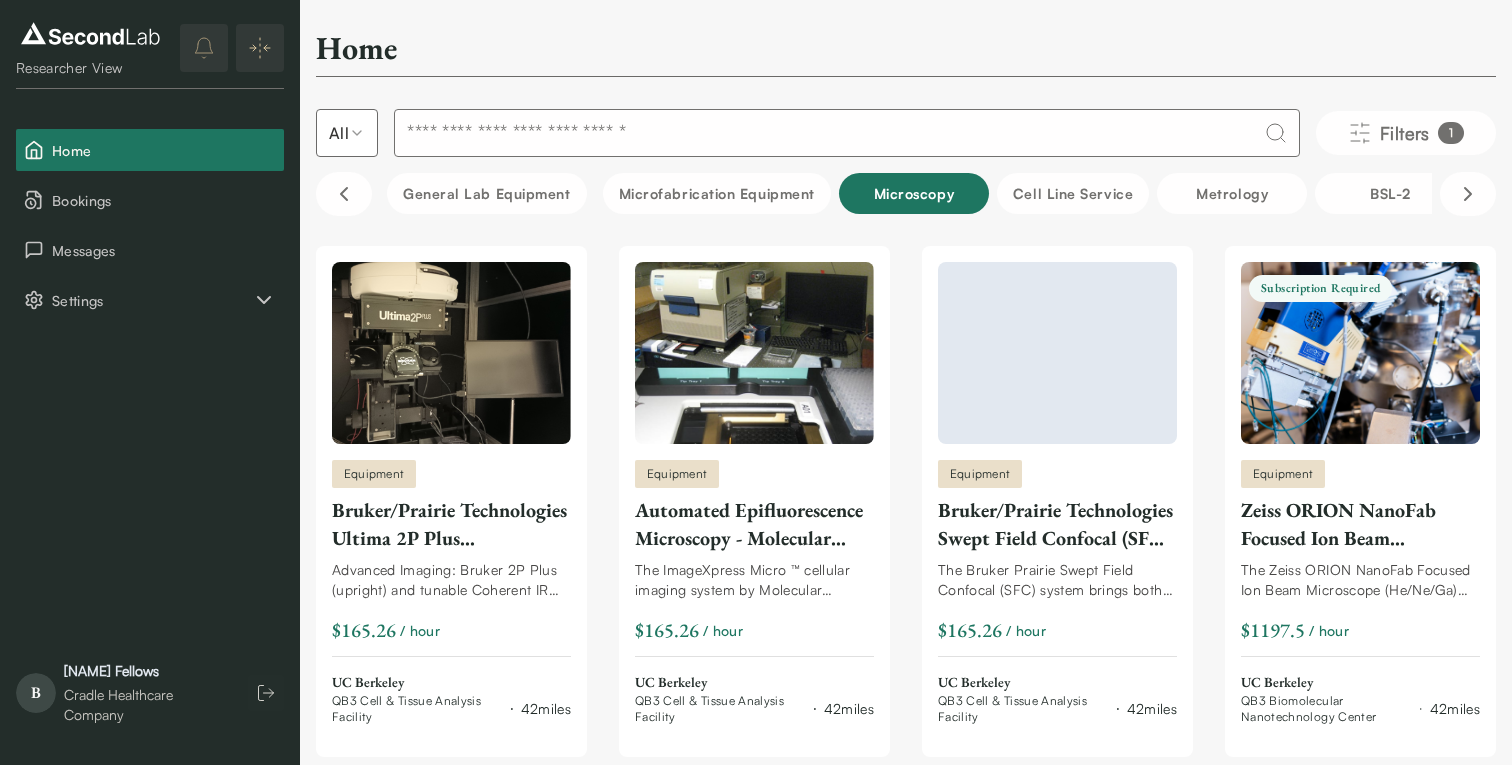 scroll, scrollTop: 0, scrollLeft: 0, axis: both 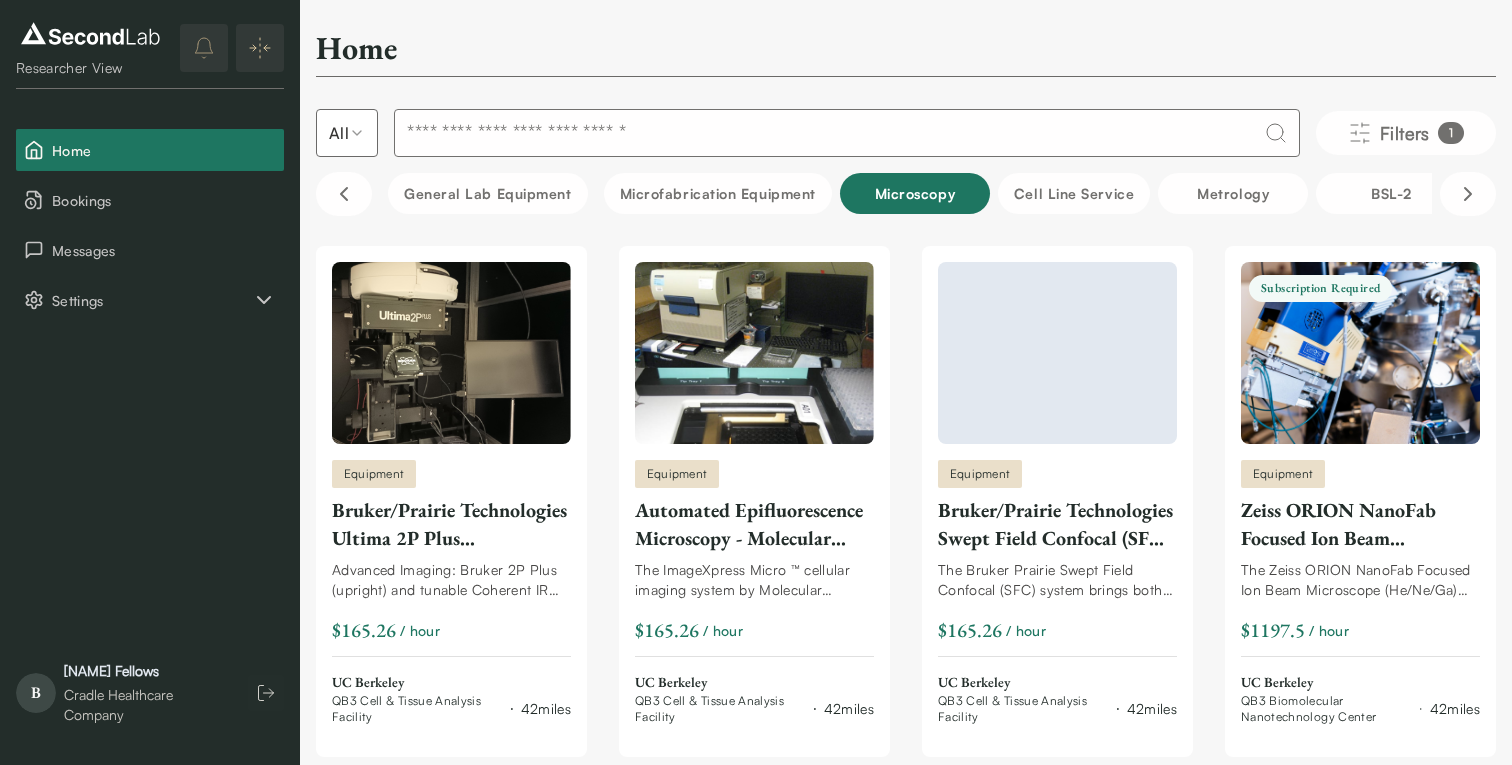 click on "Microscopy" at bounding box center [915, 193] 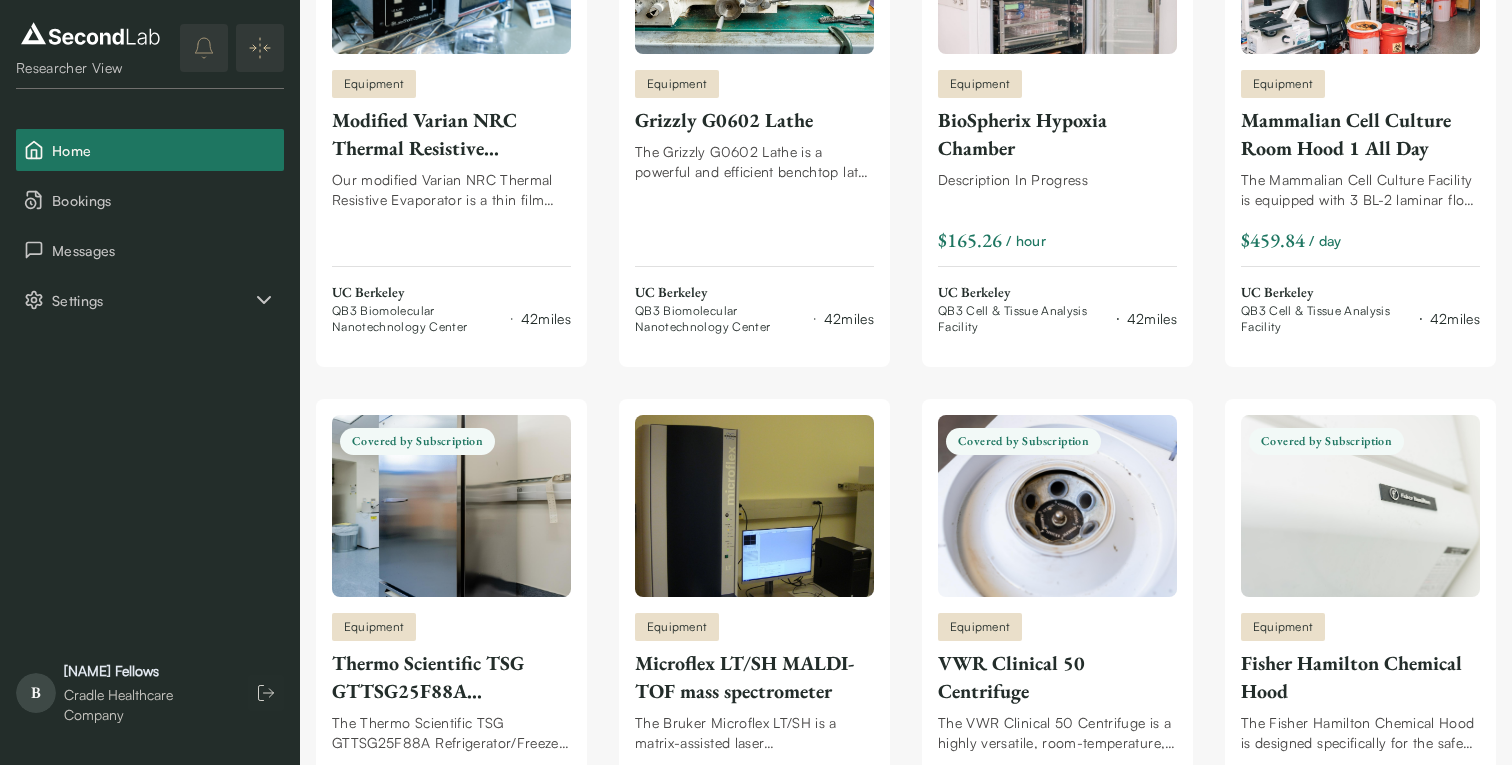 scroll, scrollTop: 7388, scrollLeft: 0, axis: vertical 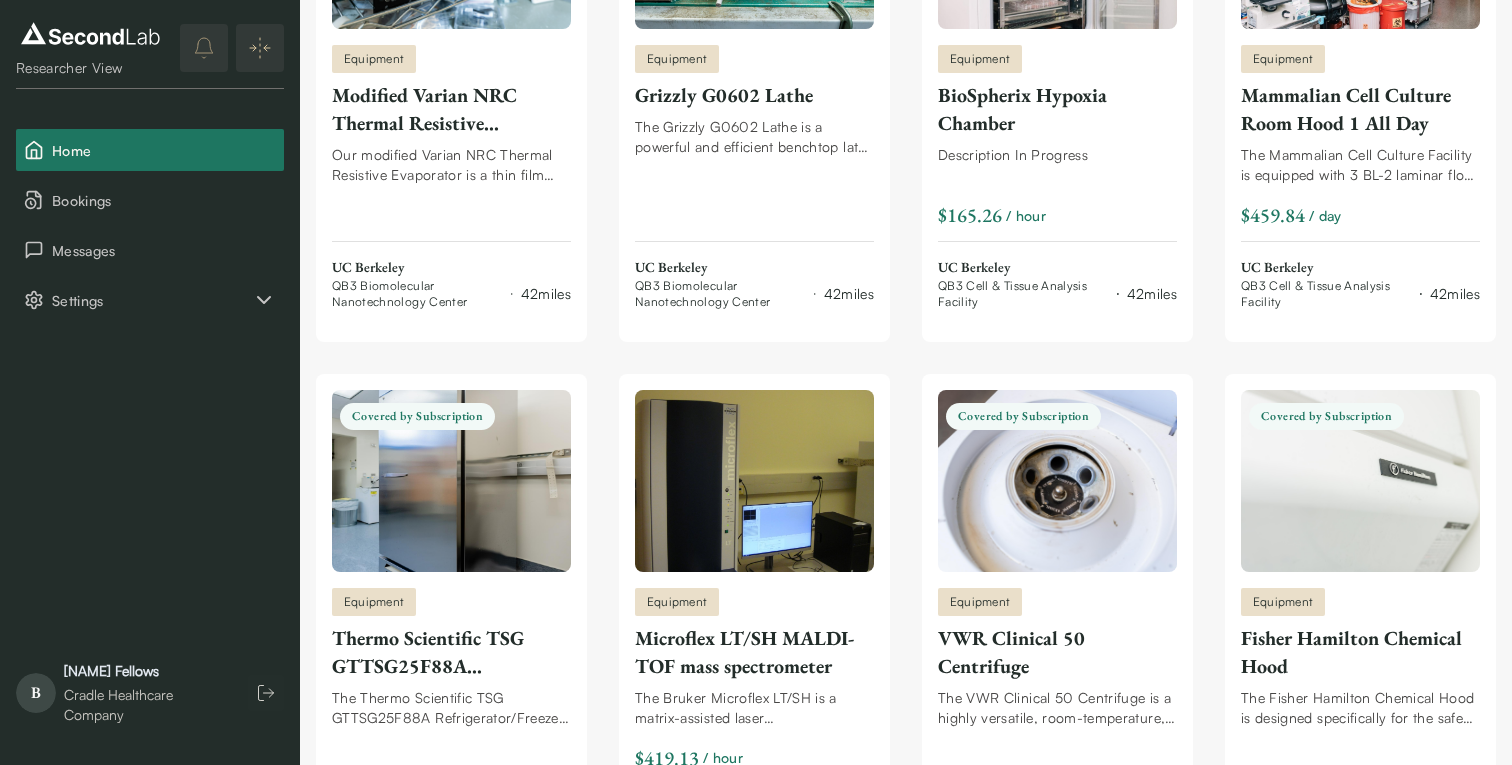 drag, startPoint x: 1208, startPoint y: 483, endPoint x: 1208, endPoint y: 348, distance: 135 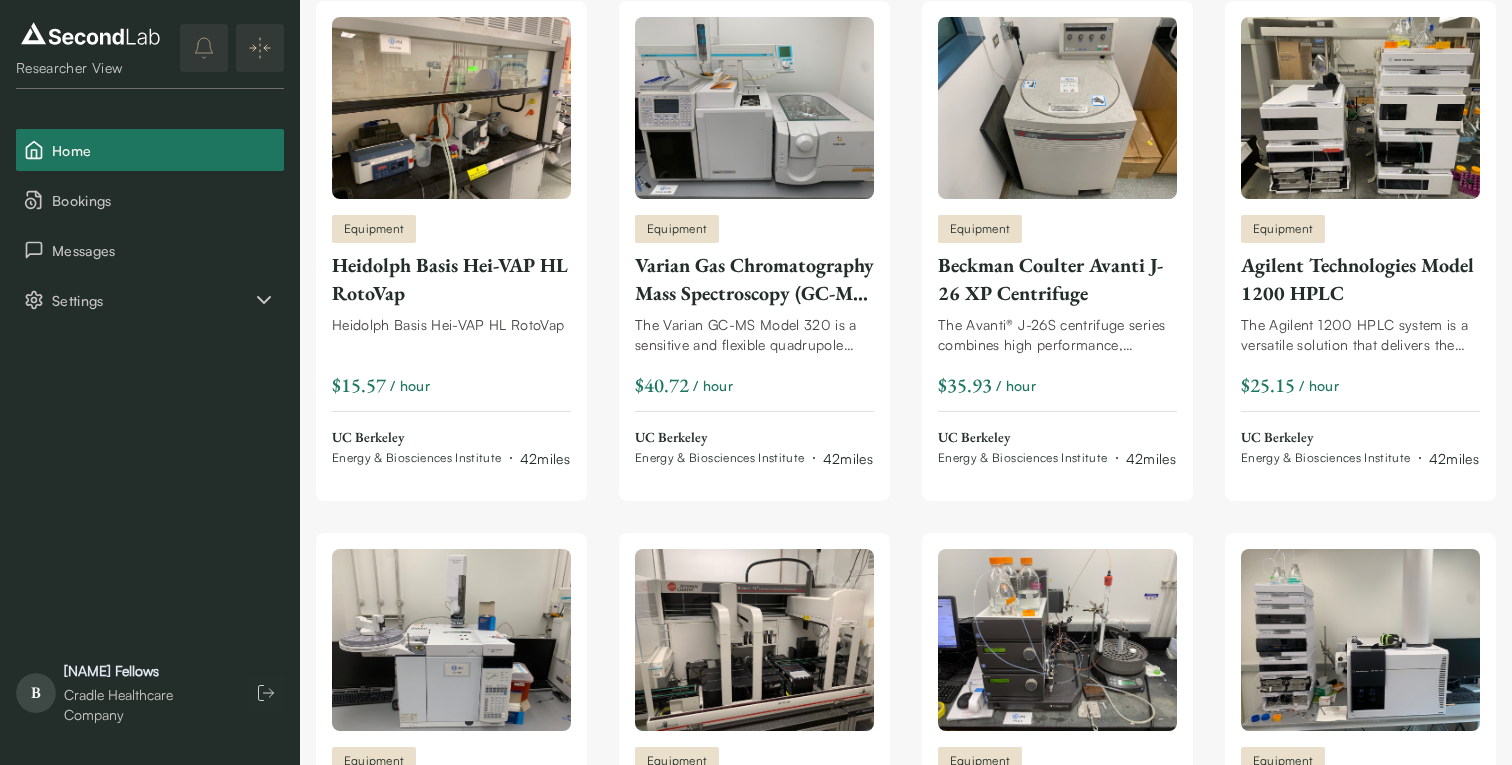 scroll, scrollTop: 0, scrollLeft: 0, axis: both 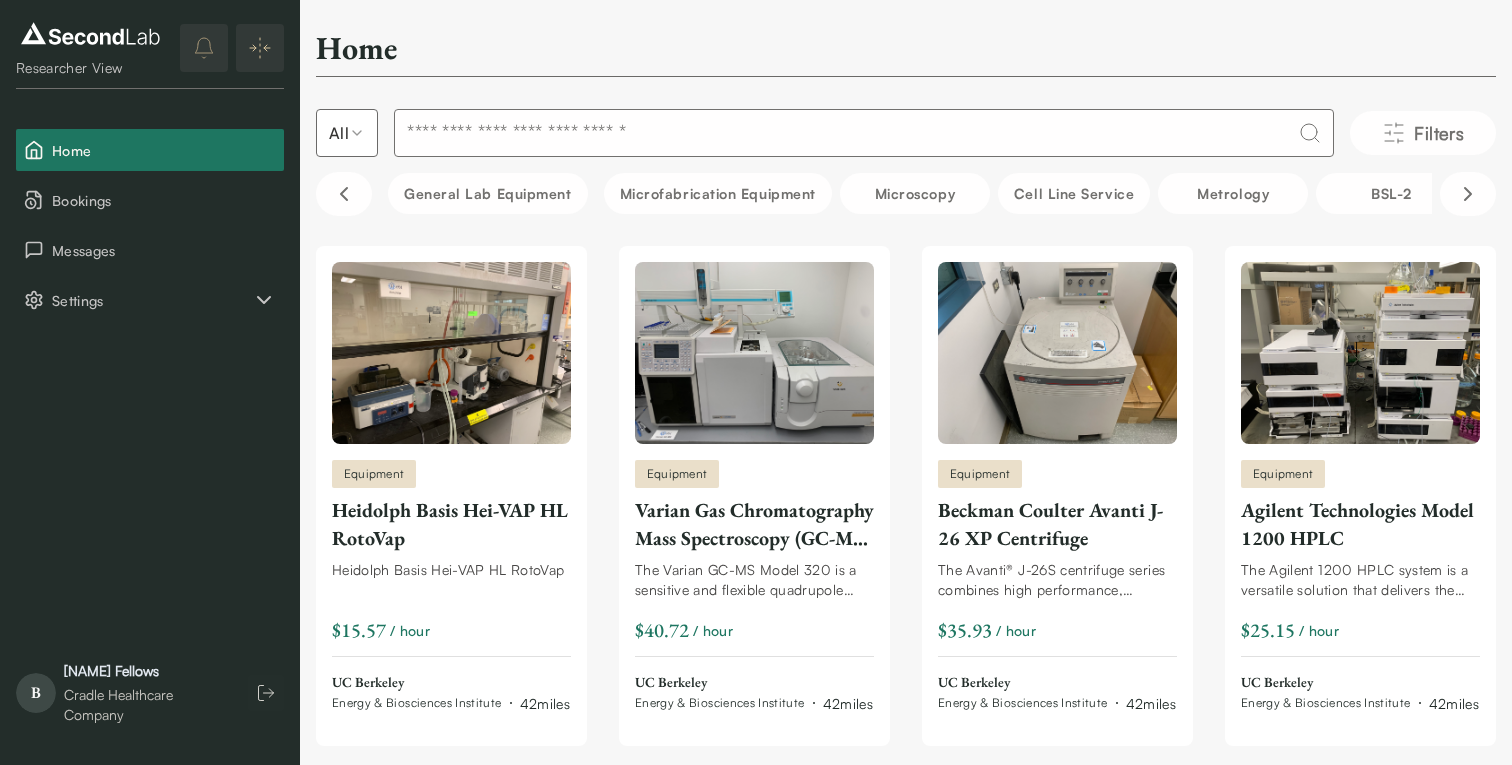 click at bounding box center (864, 133) 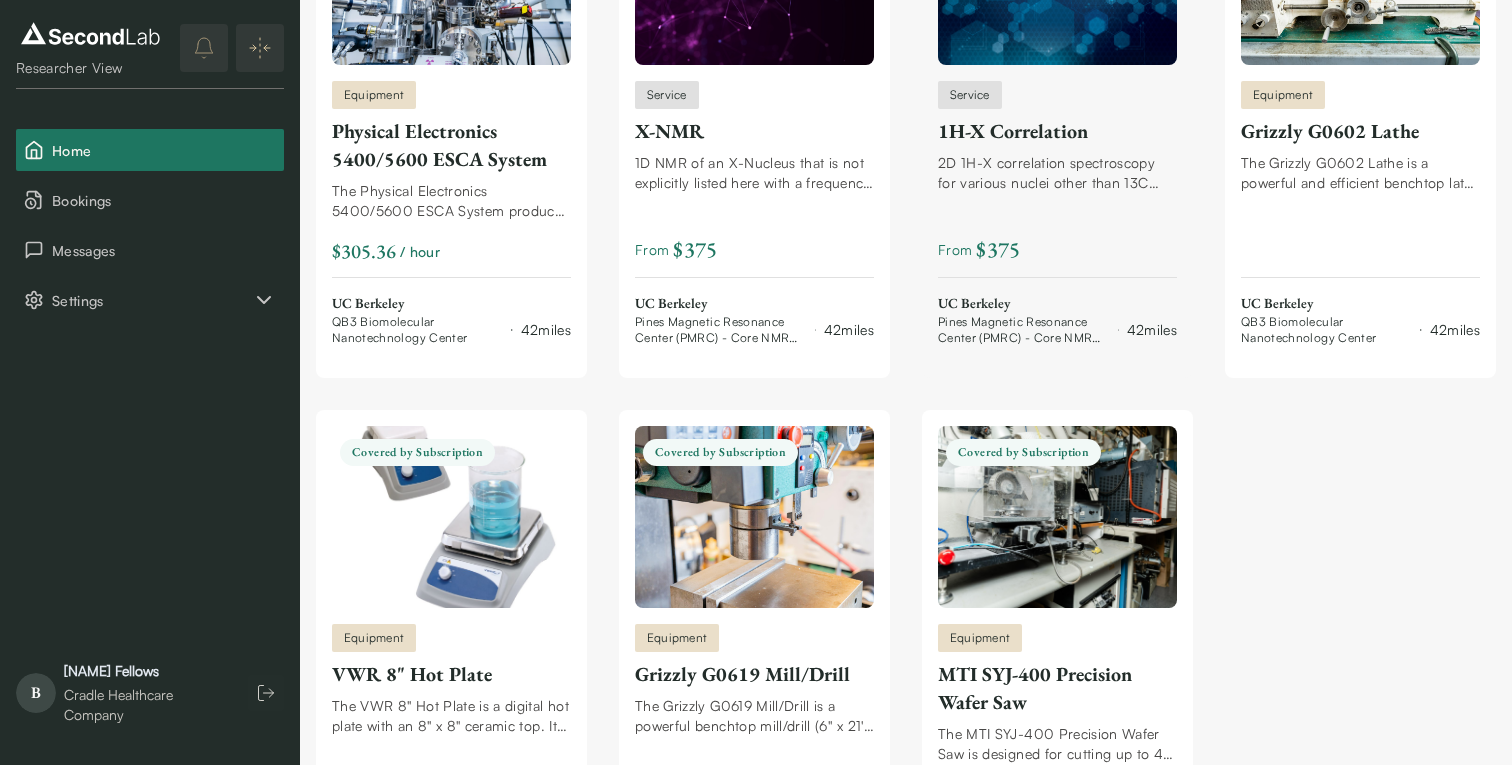 scroll, scrollTop: 0, scrollLeft: 0, axis: both 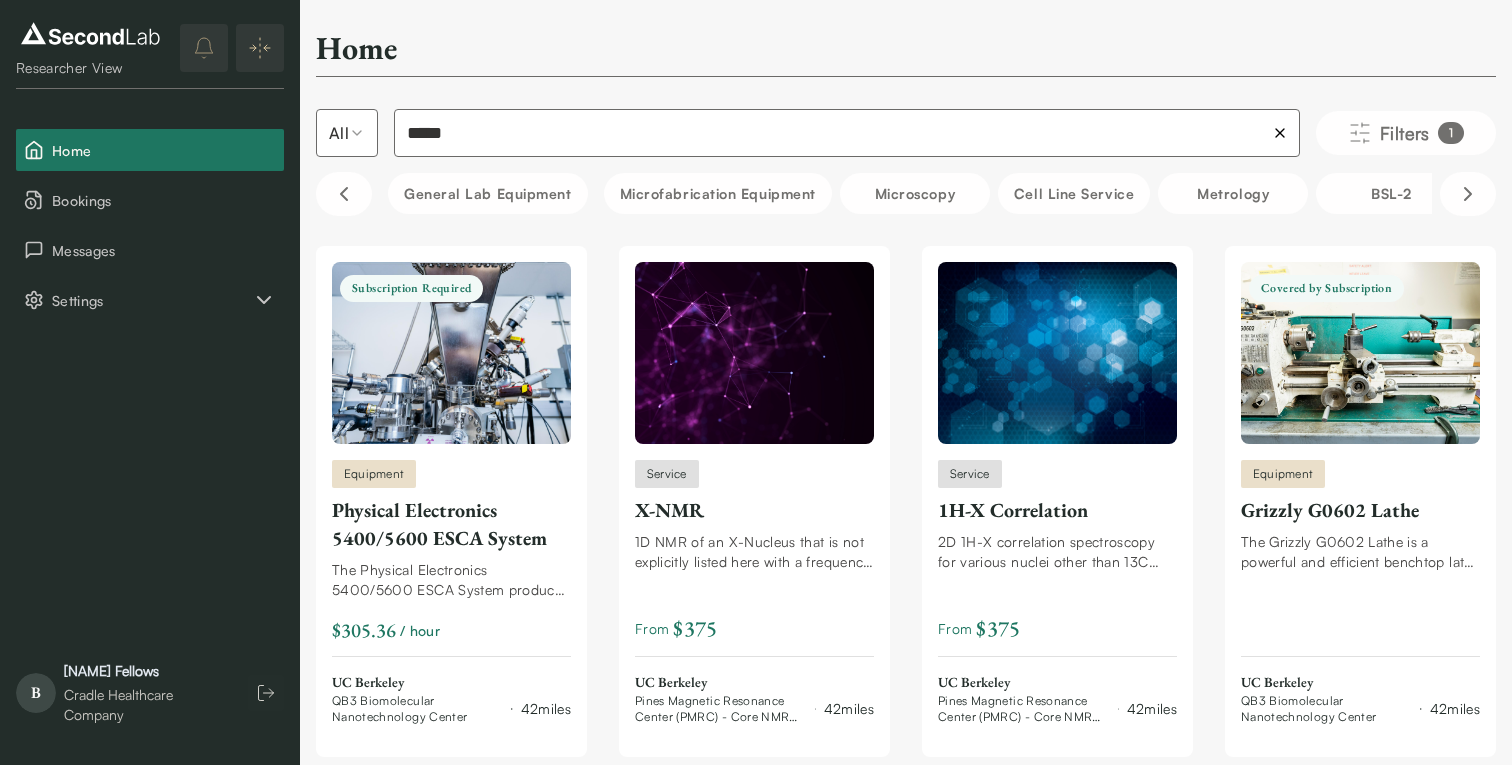 click on "*****" at bounding box center (847, 133) 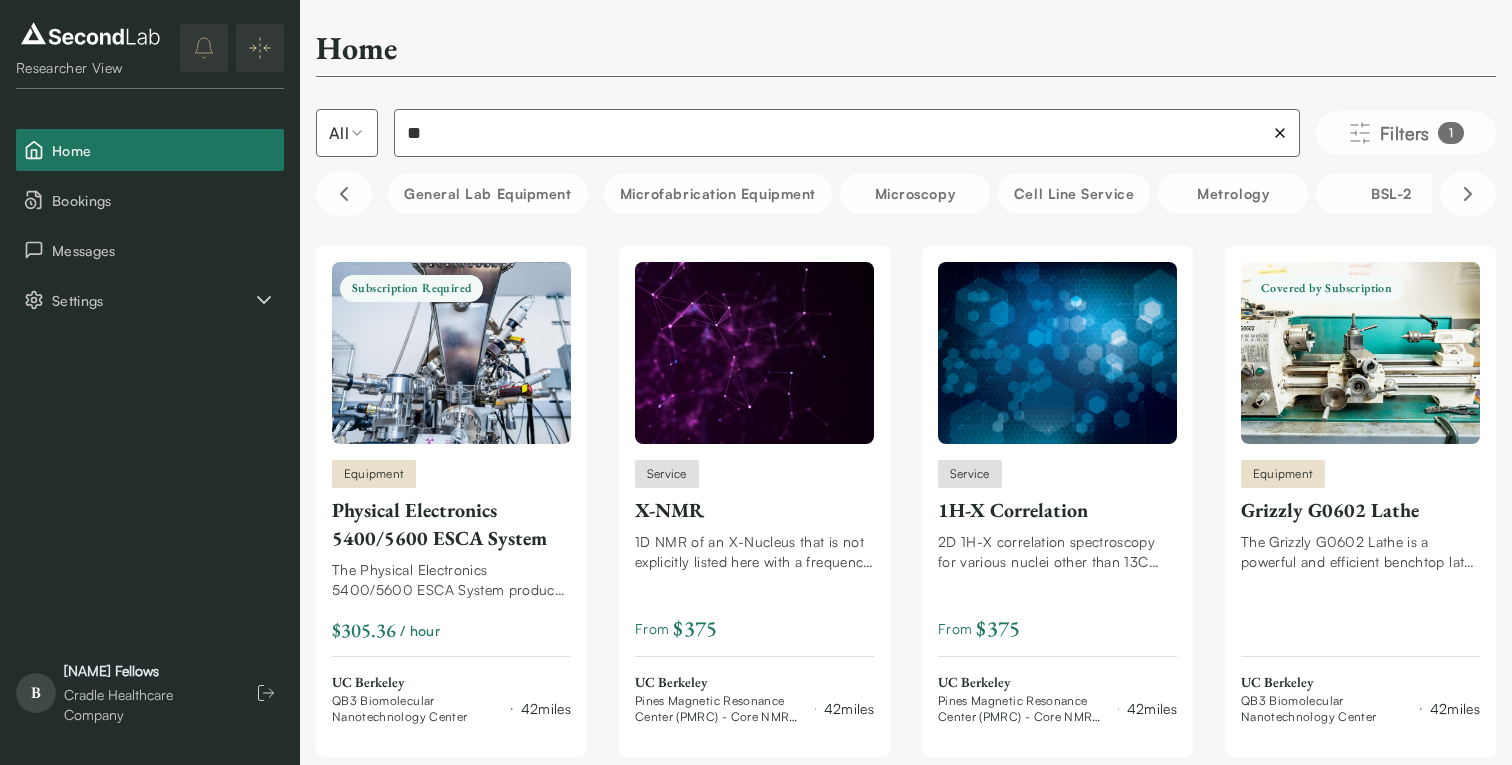 type on "*" 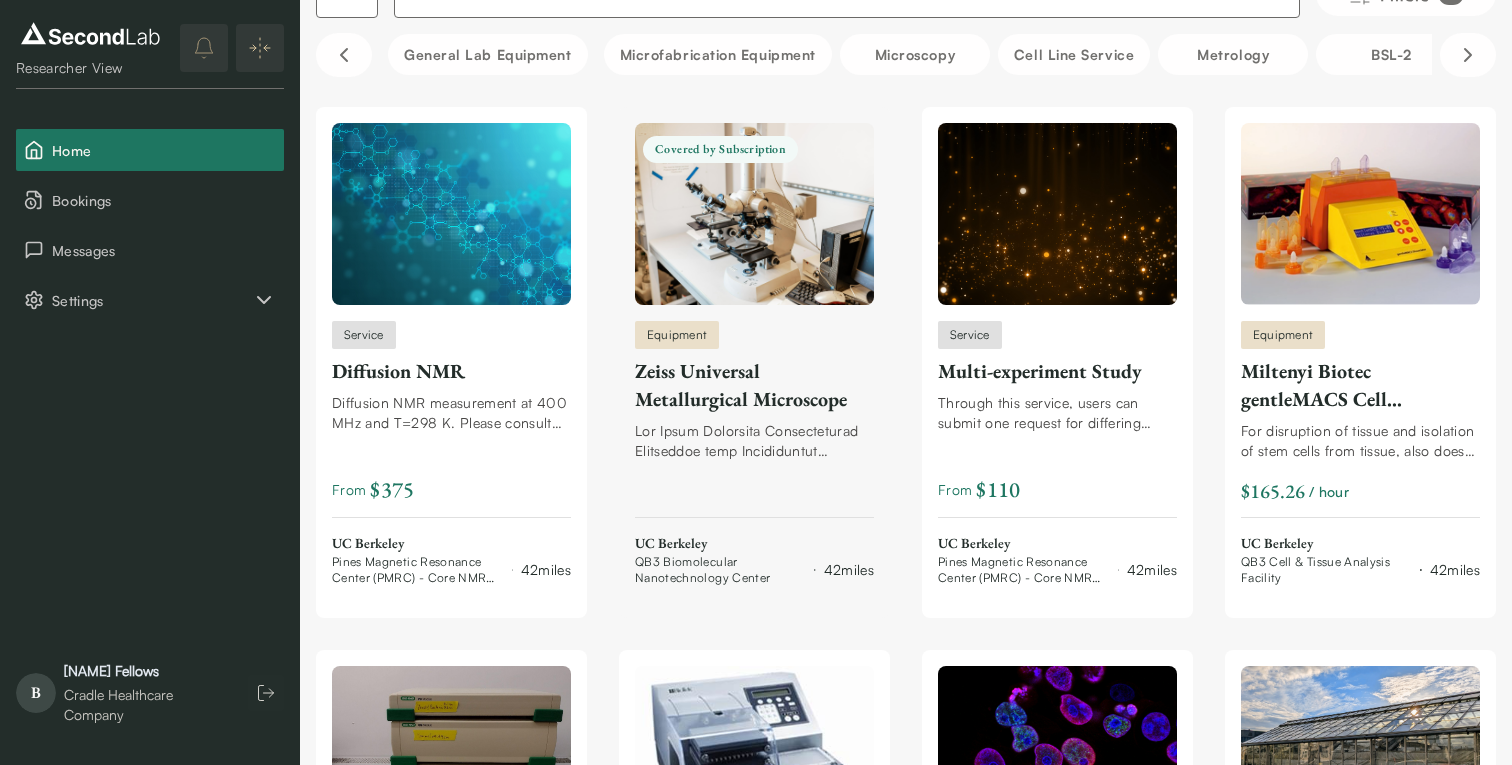 scroll, scrollTop: 141, scrollLeft: 0, axis: vertical 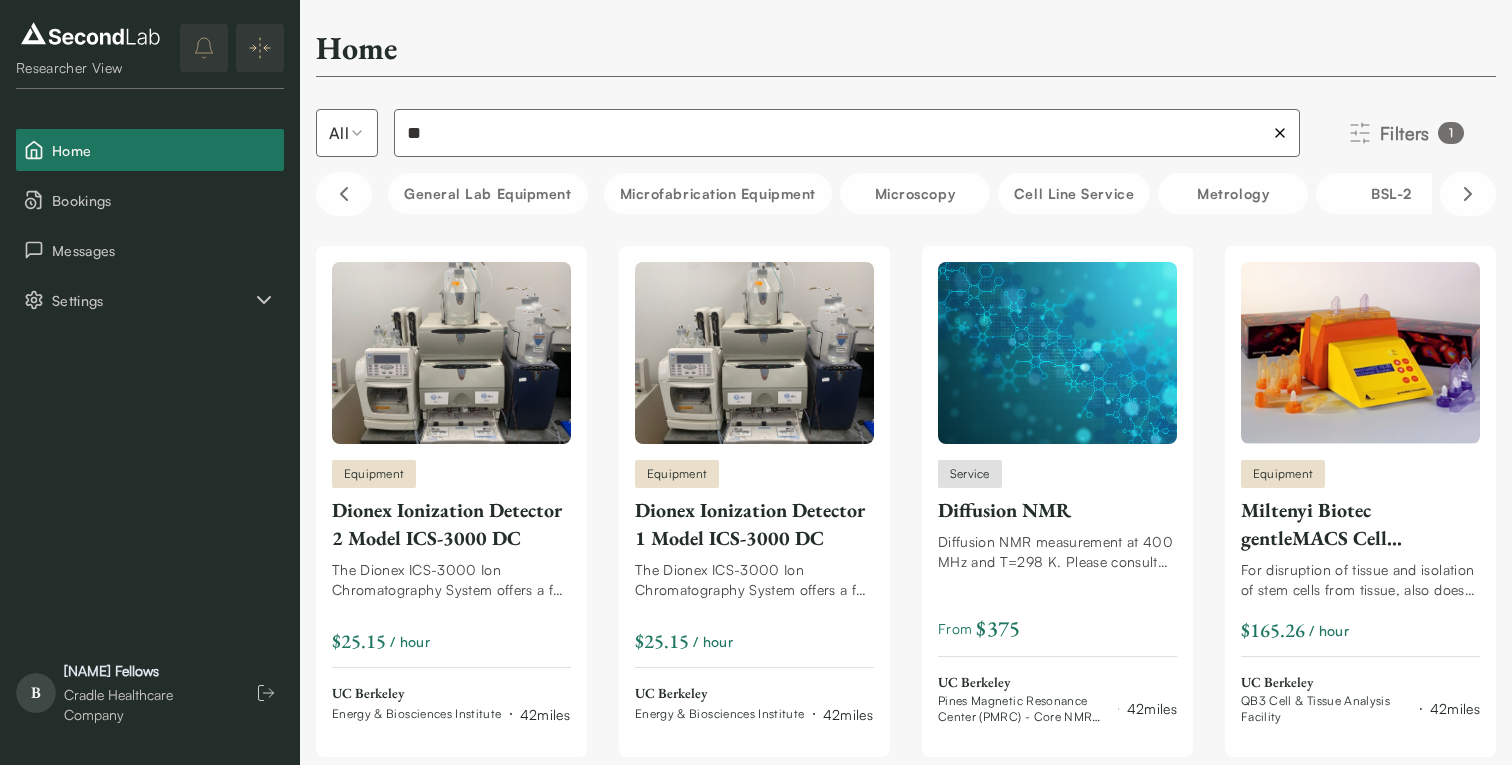 type on "**" 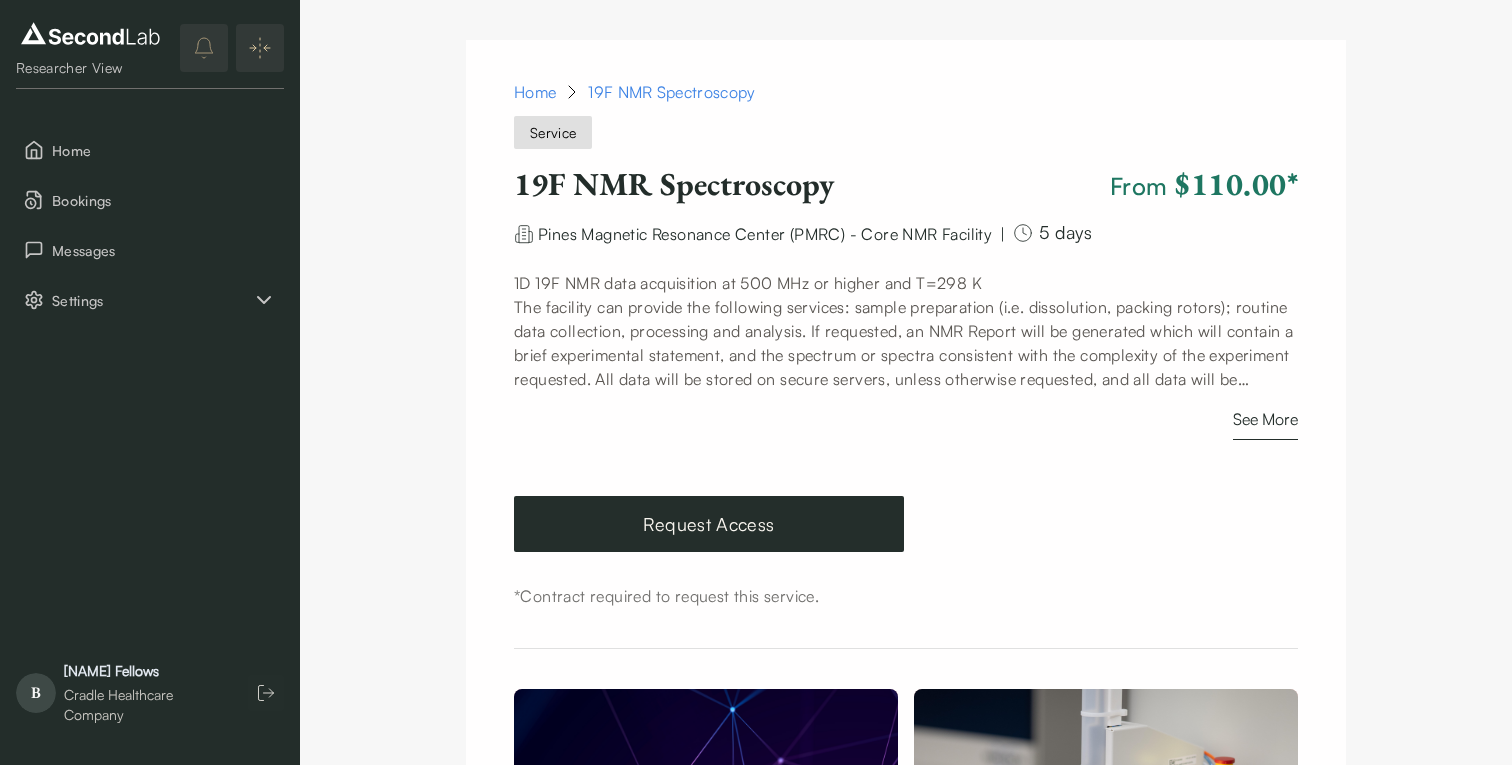 scroll, scrollTop: 0, scrollLeft: 0, axis: both 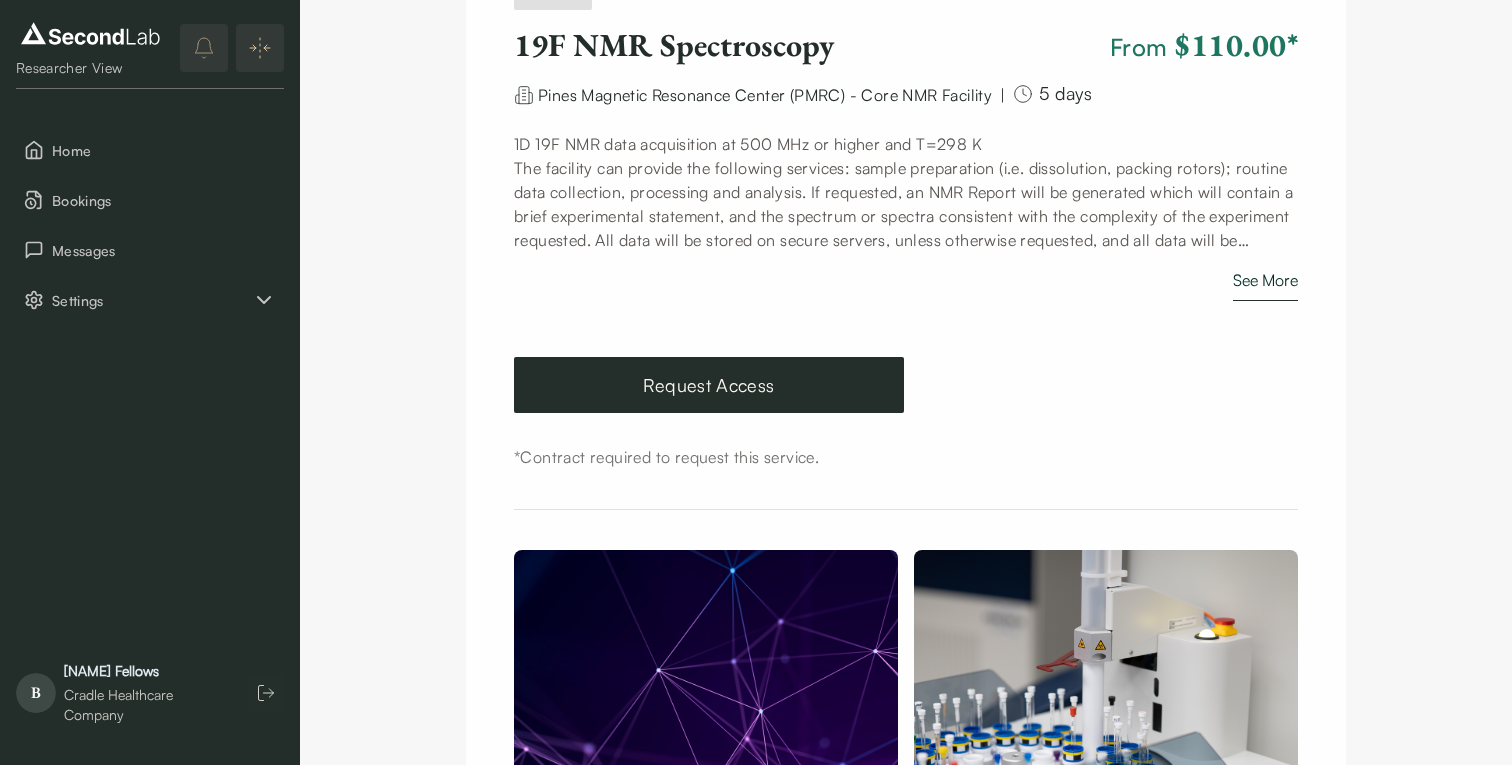 click on "See More" at bounding box center (1265, 284) 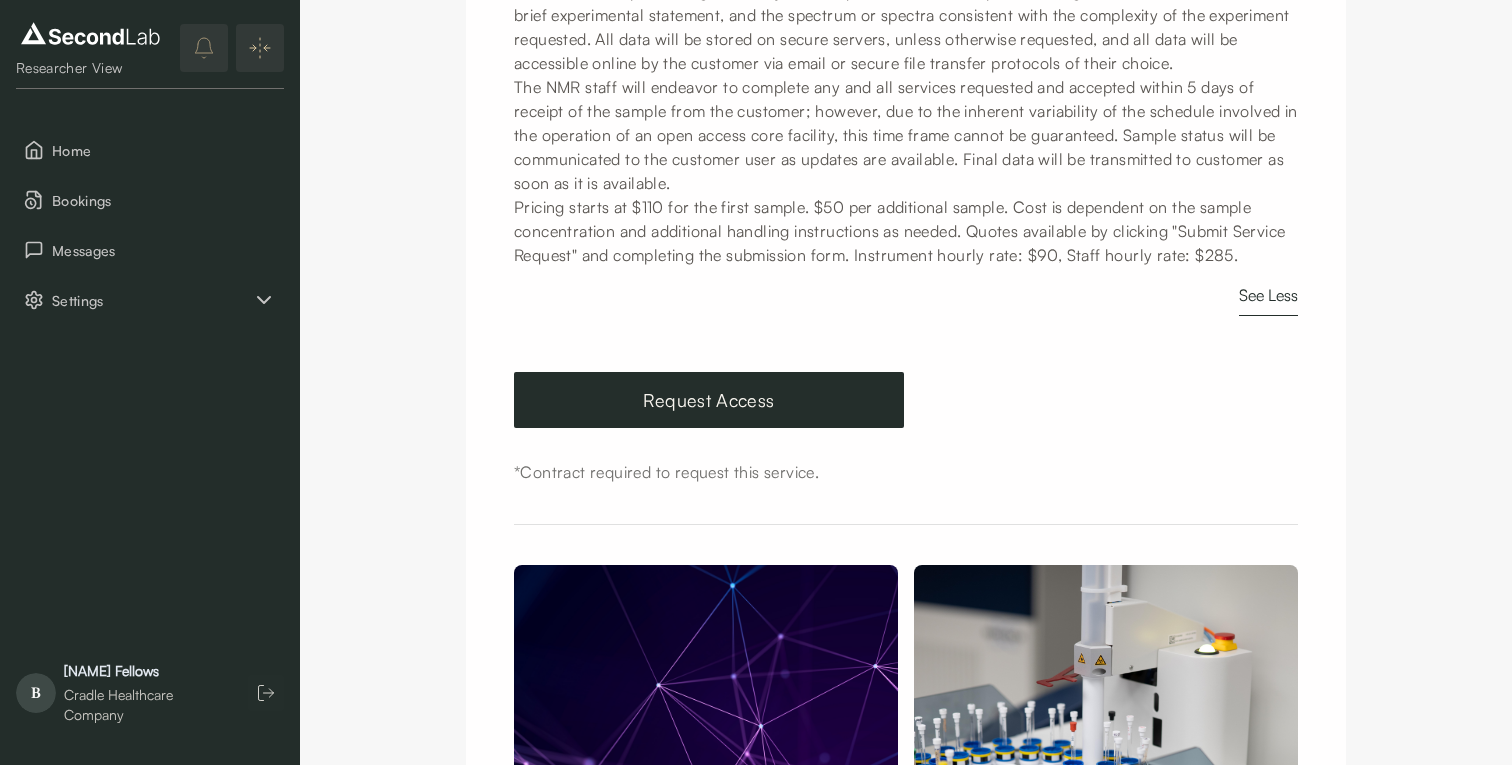 scroll, scrollTop: 0, scrollLeft: 0, axis: both 